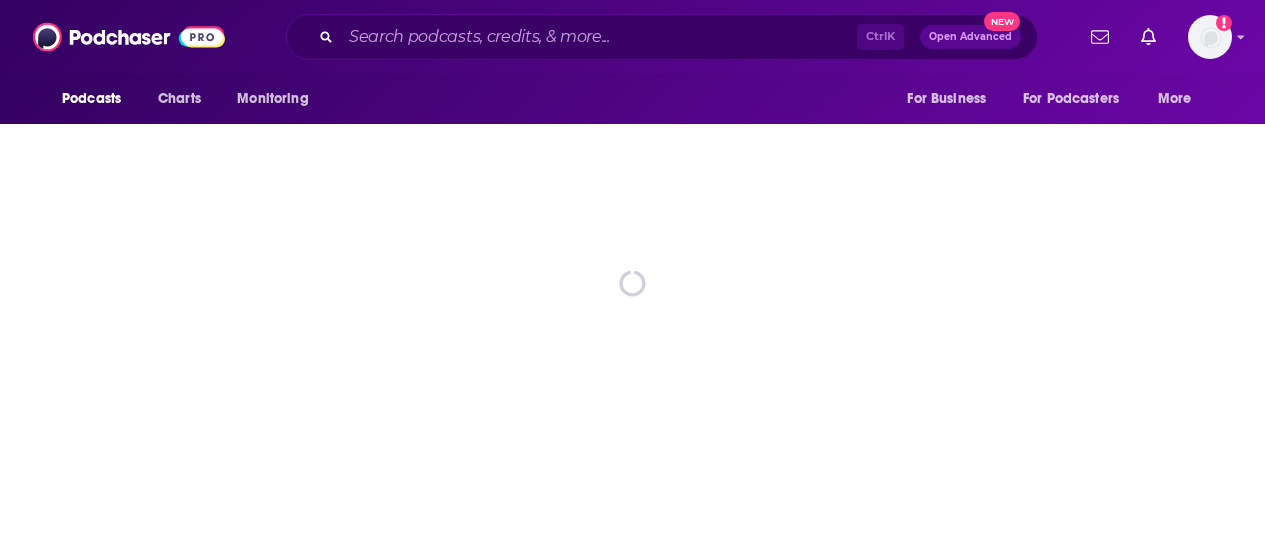 scroll, scrollTop: 0, scrollLeft: 0, axis: both 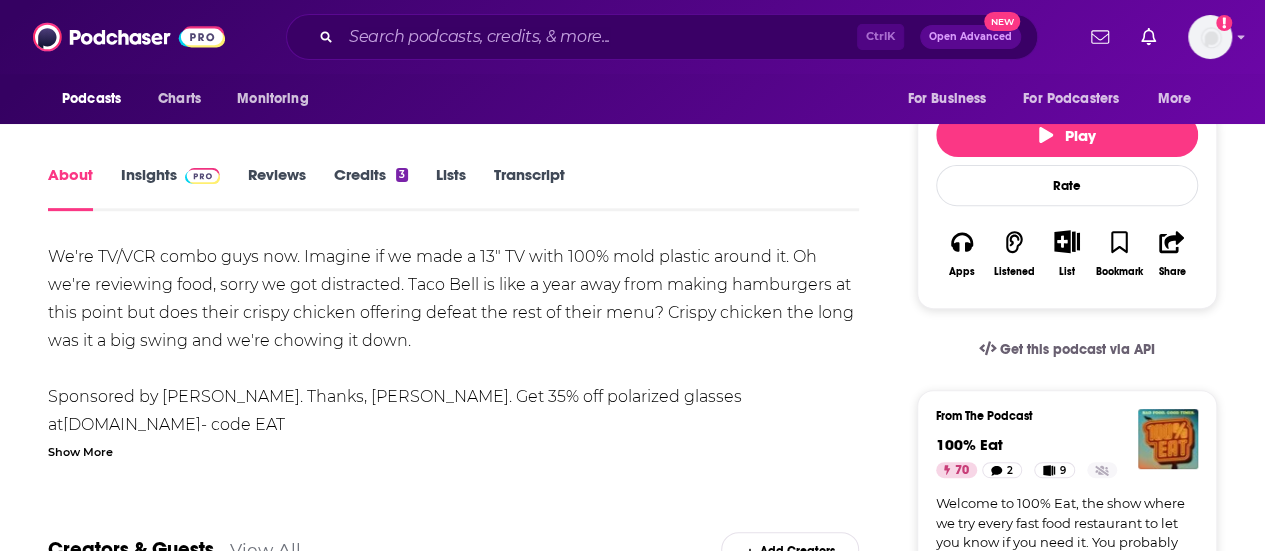 click on "Transcript" at bounding box center [529, 188] 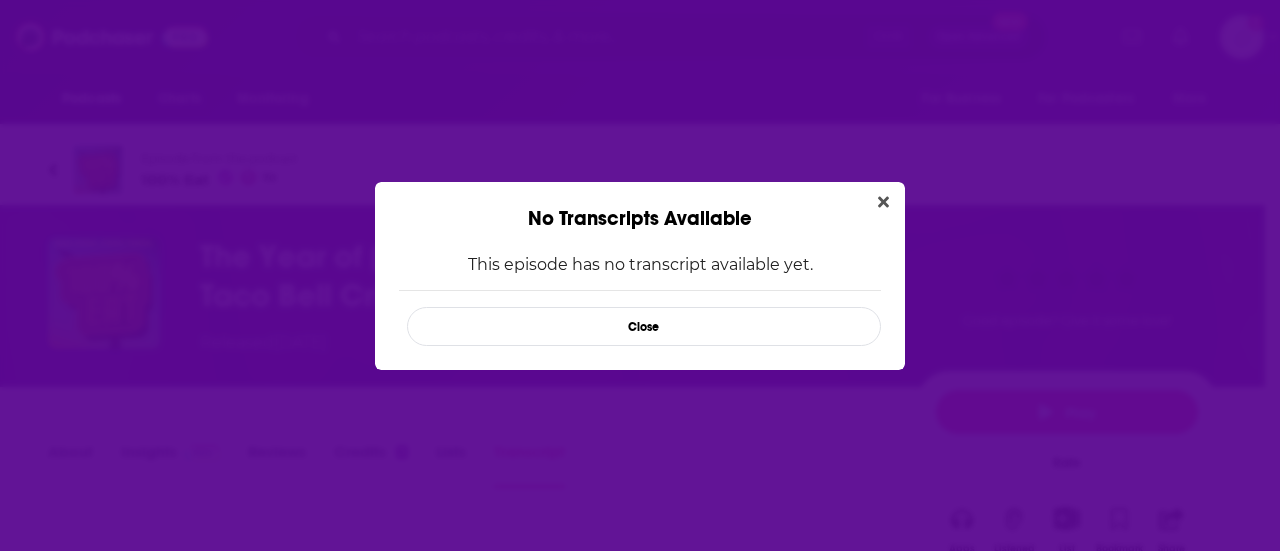 click on "No Transcripts Available" at bounding box center [640, 206] 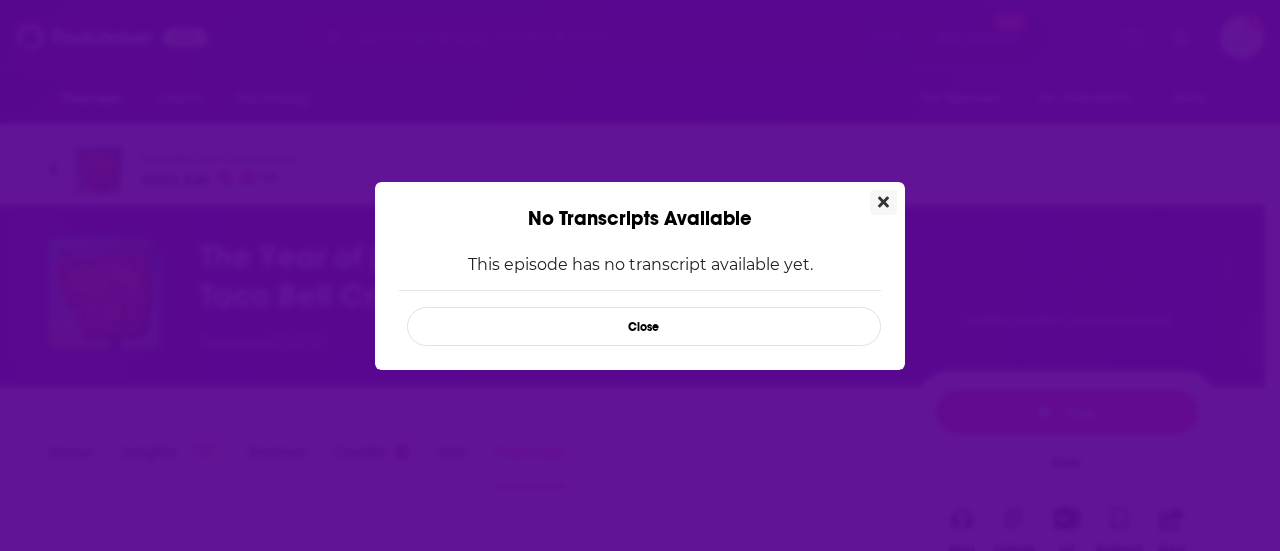 click 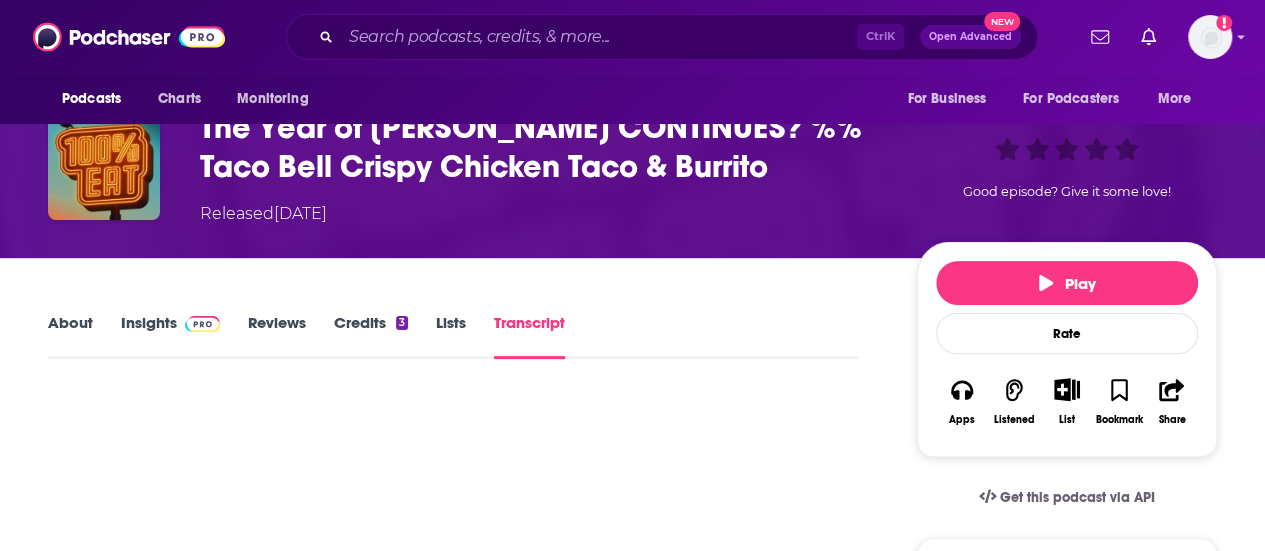 scroll, scrollTop: 130, scrollLeft: 0, axis: vertical 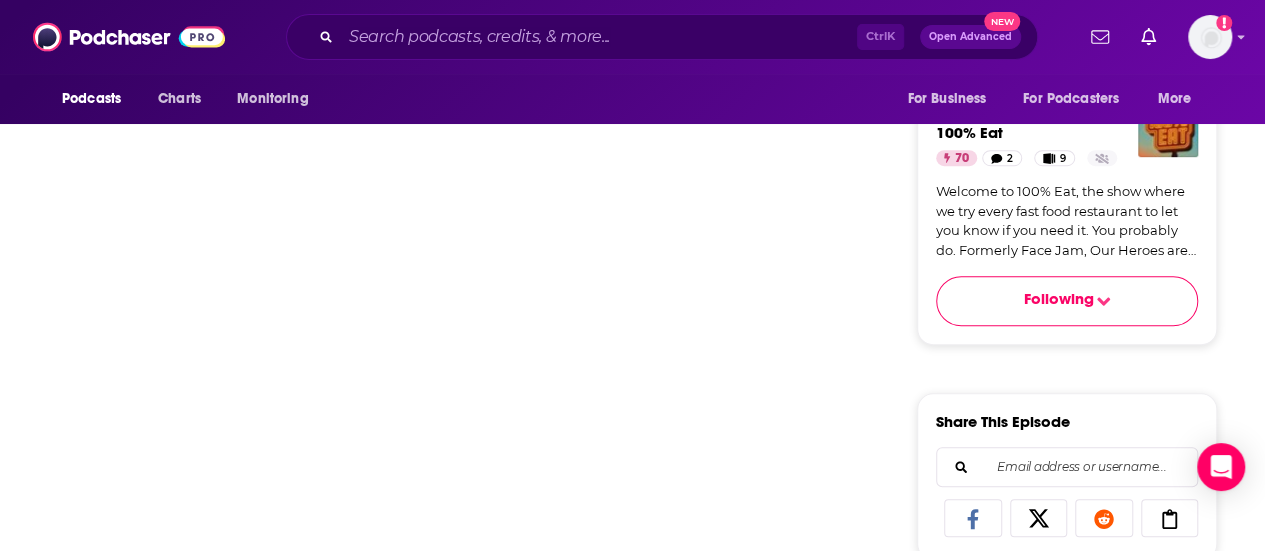 click on "About Insights Reviews Credits 3 Lists Transcript   Play Rate Apps Listened List Bookmark Share Get this podcast via API From The Podcast 100% Eat 70 2 9 Welcome to 100% Eat, the show where we try every fast food restaurant to let you know if you need it. You probably do. Formerly Face Jam, Our Heroes are flying the new banner of 100% Eat high. Are you 100% in? Following Share This Episode Recommendation sent https://www.podchaser.com/podcasts/100-eat-937546/episodes/the-year-of-taco-bell-continue-259424802 Copy Link Official Episode Page youtu.be Download Audio File https://www.podtrac.com/pts/redirect.mp3/pdst.fm/e/mgln.ai/e/94/claritaspod.com/measure/verifi.podscribe.com/rss/p/pfx.vpixl.com/j0JIg/traffic.megaphone.fm/STRIKINGDISTANCELLC8230655657.mp3?updated=1752513012 Moderator Stats ID 259424802 Episode Number 62 Visibility visible Podcast ID 937546 Episode Details Length 1h 14m 38s  Explicit Yes Episode 62 Episode Type Full Claim This Podcast Do you host or manage this podcast? ," at bounding box center [632, 584] 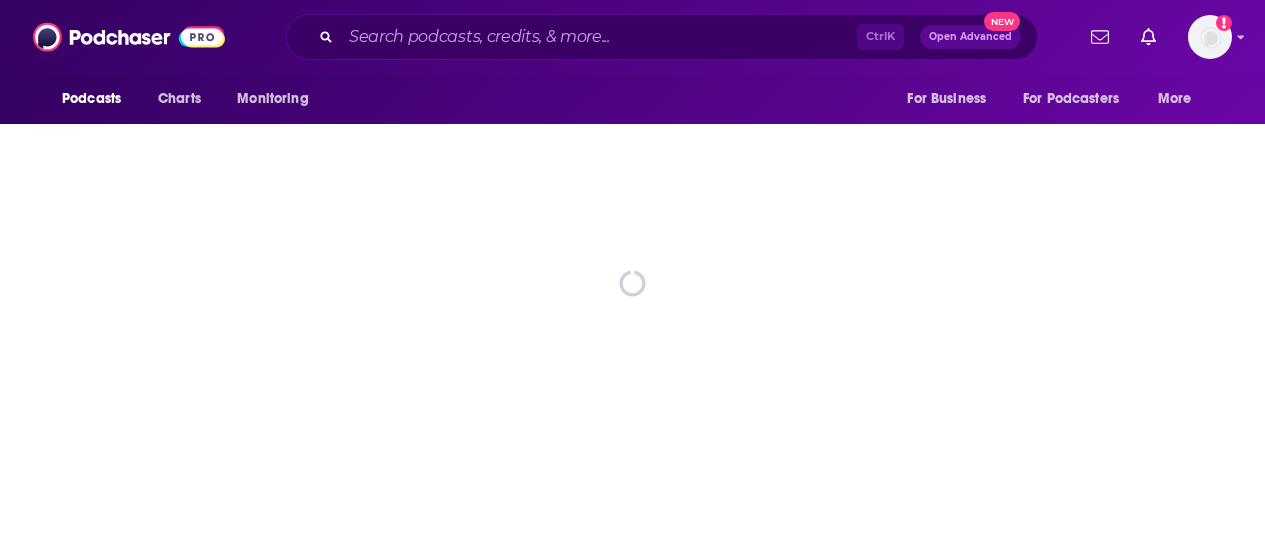 scroll, scrollTop: 0, scrollLeft: 0, axis: both 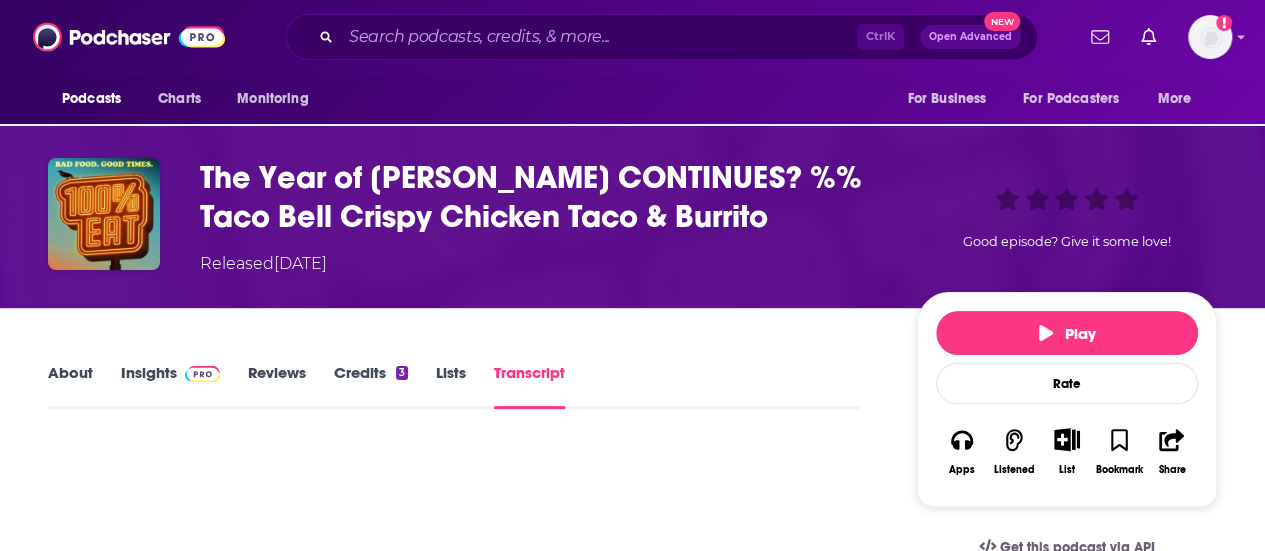 click on "About" at bounding box center (70, 386) 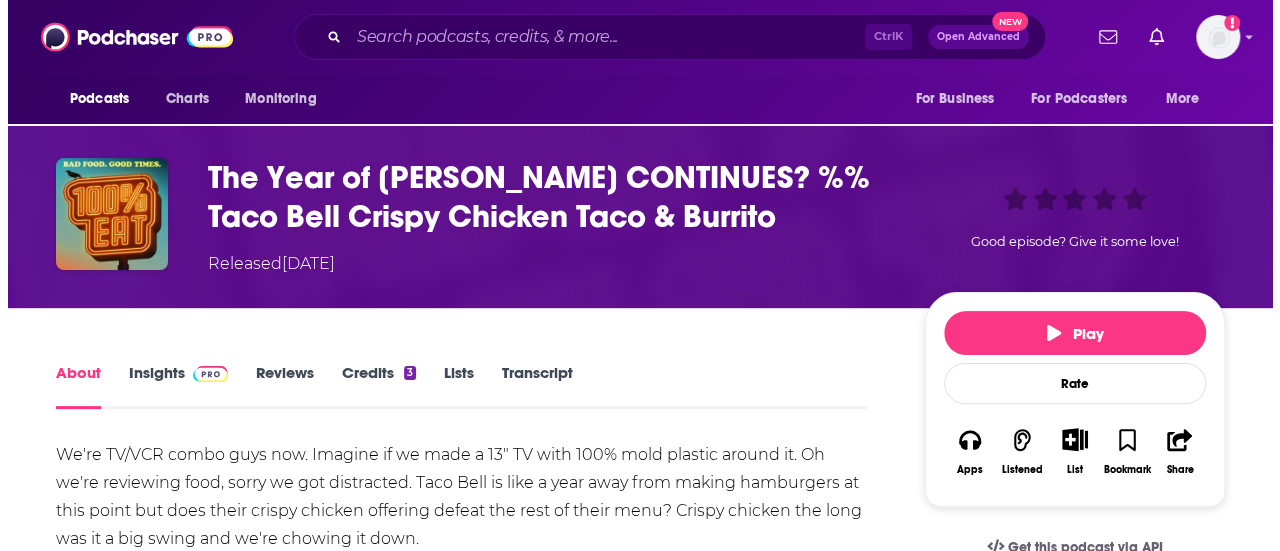 scroll, scrollTop: 0, scrollLeft: 0, axis: both 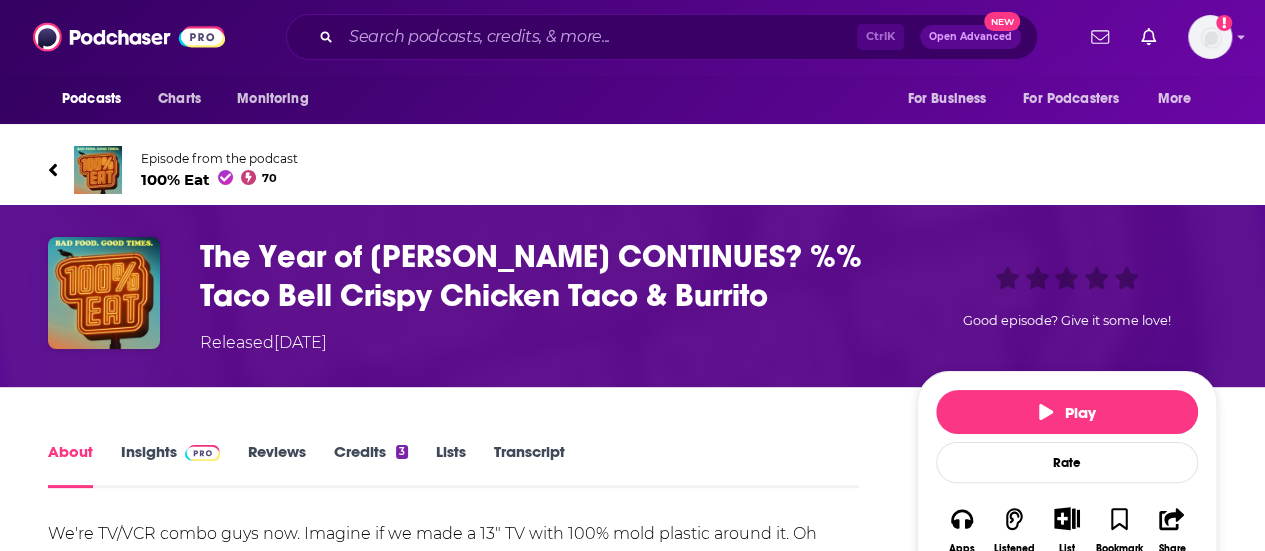 click on "Transcript" at bounding box center [529, 465] 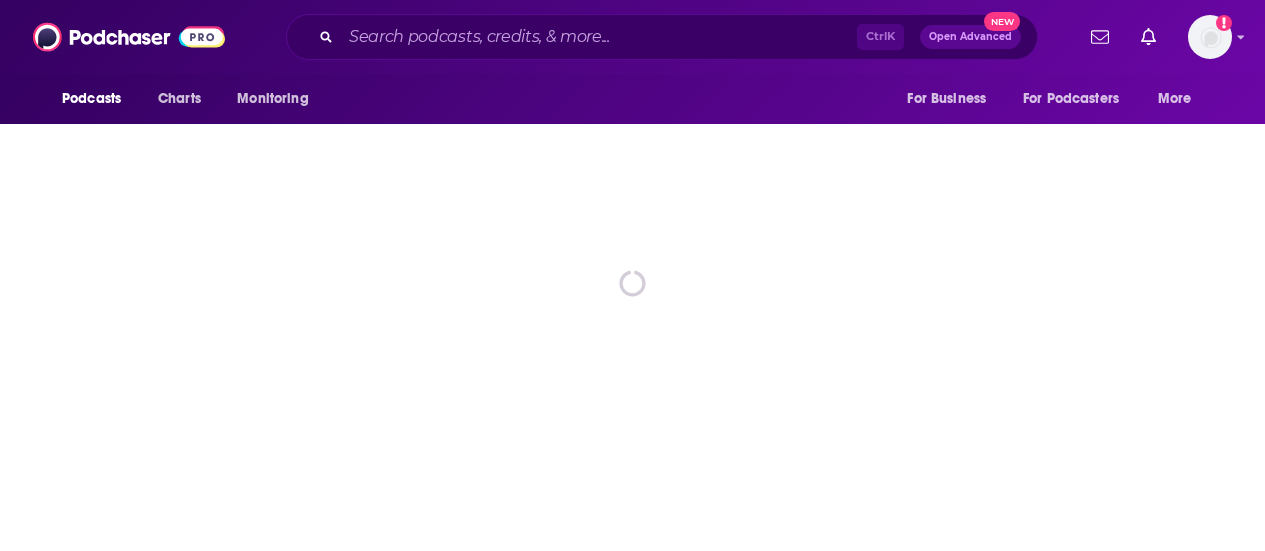 scroll, scrollTop: 0, scrollLeft: 0, axis: both 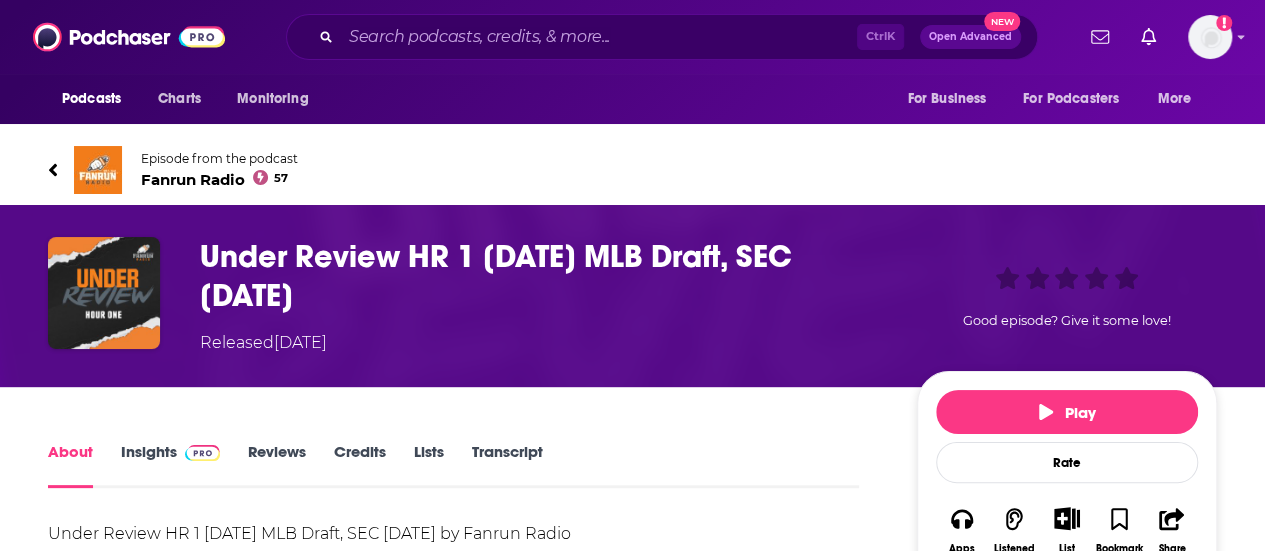 click on "About Insights Reviews Credits Lists Transcript Under Review HR 1 7.14.25 MLB Draft, SEC Media Day by Fanrun Radio Show More Creators & Guests We don't know anything about the creators of this episode yet . You can   add them yourself   so they can be credited for this and other podcasts. Episode Reviews This episode hasn't been reviewed yet. You can  add a review   to show others what you thought. This podcast, its content, and its artwork are not owned by, affiliated with, or endorsed by Podchaser.   Play Rate Apps Listened List Bookmark Share Get this podcast via API From The Podcast Fanrun Radio 57 Follow Share This Episode Recommendation sent https://www.podchaser.com/podcasts/fanrun-radio-93850/episodes/under-review-hr-1-71425-mlb-dr-259346584 Copy Link Official Episode Page soundcloud.com Download Audio File https://feeds.soundcloud.com/stream/2129752929-foxsportsknoxville-under-review-hr-1-71425-mlb-draft-sec-media-day.mp3 Claim This Podcast Do you host or manage this podcast? ," at bounding box center (632, 1203) 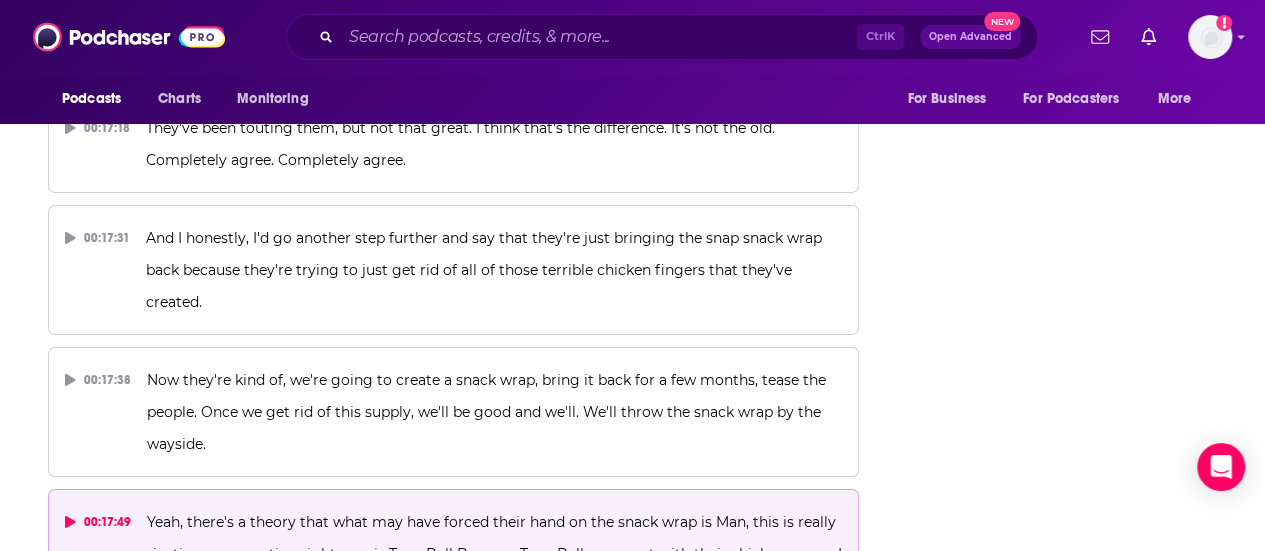 scroll, scrollTop: 10863, scrollLeft: 0, axis: vertical 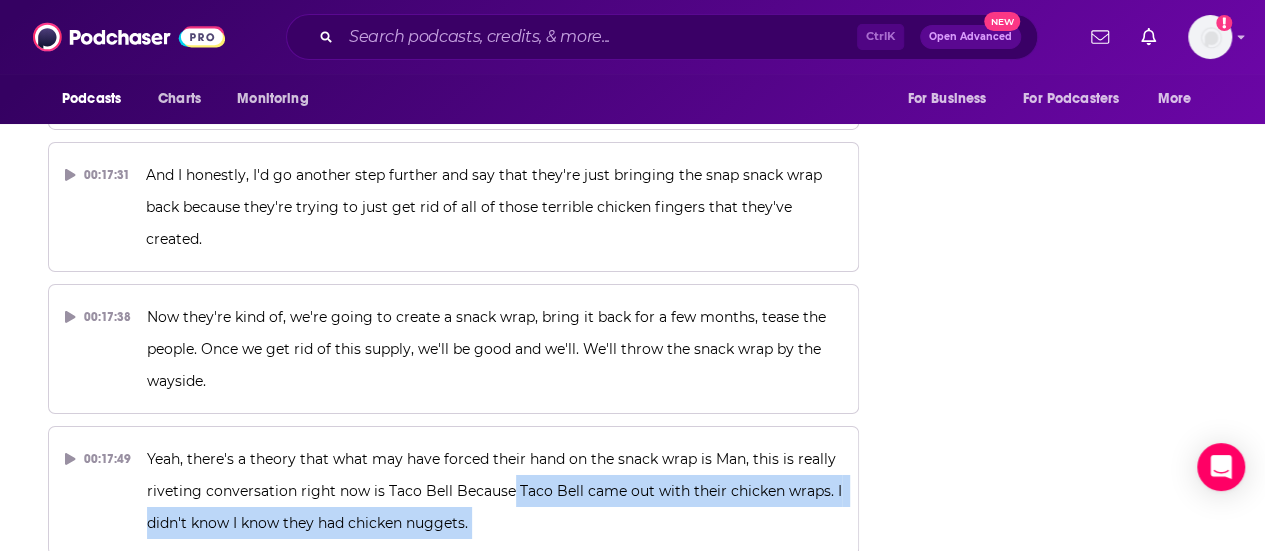 drag, startPoint x: 508, startPoint y: 214, endPoint x: 908, endPoint y: 514, distance: 500 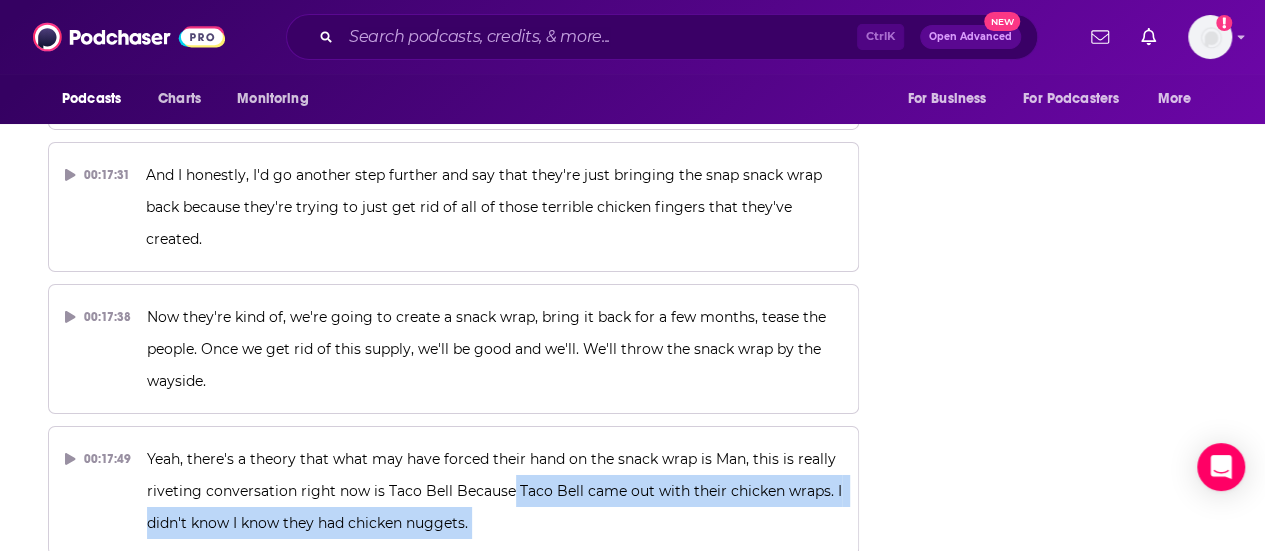 click on "About Insights Reviews Credits Lists Transcript Episode Transcript Download Content may have changed since transcription.   00:00:00 morning fan run nation. Hope you had a great weekend and that your summer has been awesome so far the bands back together here The boys held down the fort while I was gone, really appreciated, but we are here today and we are ready. 00:00:14 Less than seven weeks till the Vols take the field in Atlanta. And now SEC media days kicking off in the ATL as we speak. And what a lineup for day one. All of our favorites, Brian Kelly, Shane Beamer, Lane Kiffin, Diego Pavia. 00:00:29 We'll be talking about media days today for sure, but not before our topic A for the day, which is Tennessee baseball. They had one hell of a coming out party last night in, where else? Atlanta. Four vols go in the first round of the MLB draft. 00:00:42 00:00:54 00:01:07 00:01:18 00:01:45 00:02:10 00:02:27 00:02:45 00:02:59 00:03:17 00:03:38 00:03:47 00:04:07 00:04:23 00:04:32 00:04:44 00:04:55 00:05:01" at bounding box center (466, 4731) 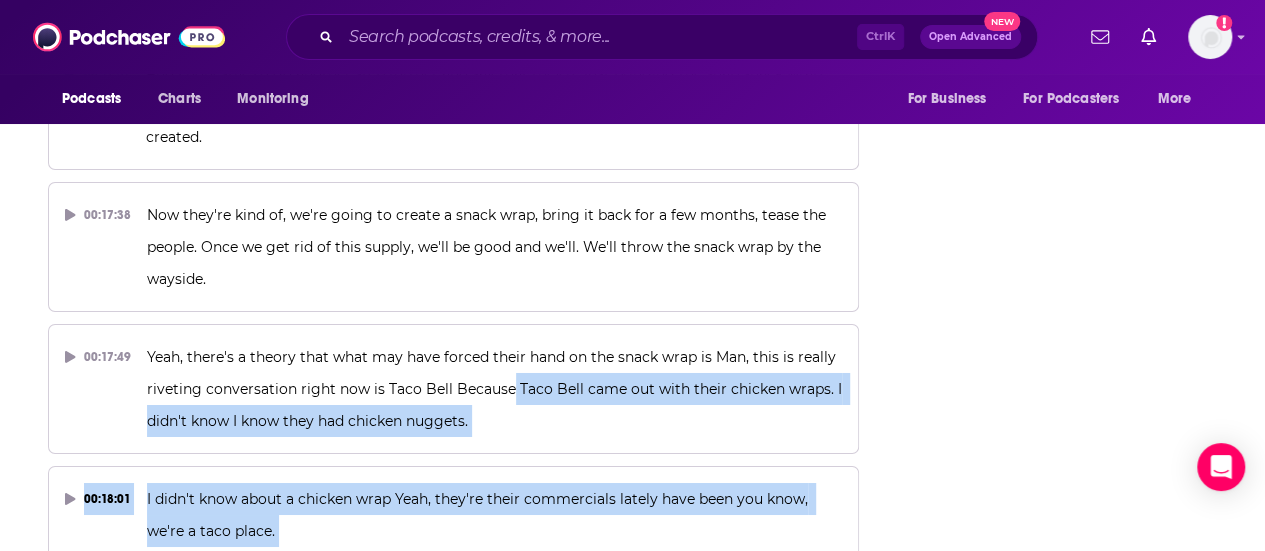 scroll, scrollTop: 10949, scrollLeft: 0, axis: vertical 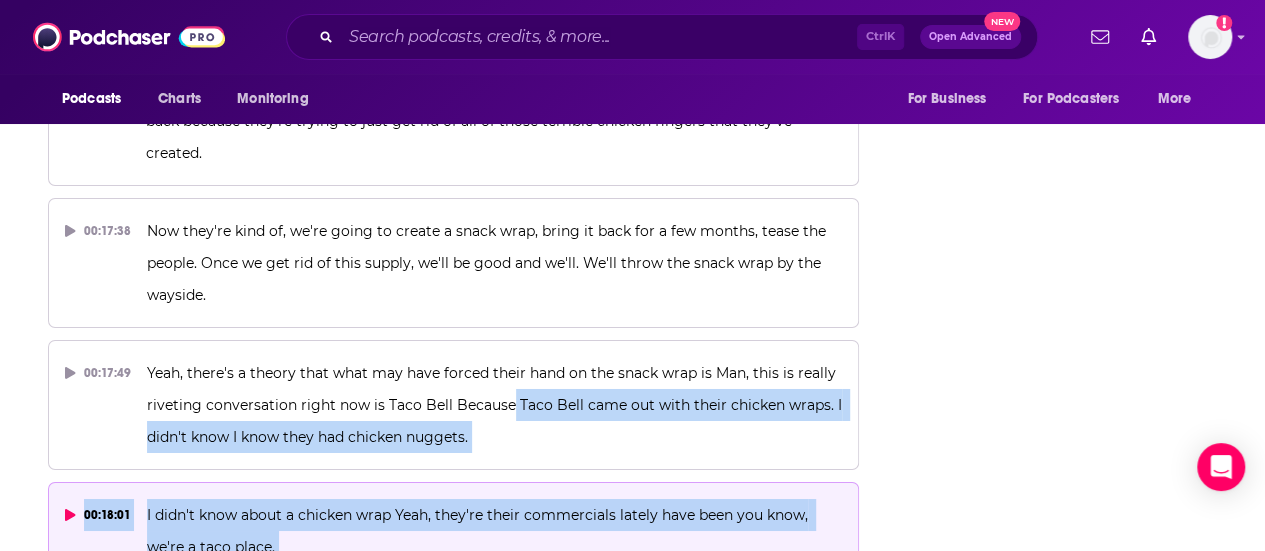 copy on "Taco Bell came out with their chicken wraps. I didn't know I know they had chicken nuggets. 00:18:01 I didn't know about a chicken wrap Yeah, they're their commercials lately have been you know, we're a taco place. 00:18:11 That's a chicken place That's a still a taco place and they yeah, they're doing chicken like breaded chicken tacos, which is essentially their version of a snack wrap. And I feel like I'd take the Taco Bell version this." 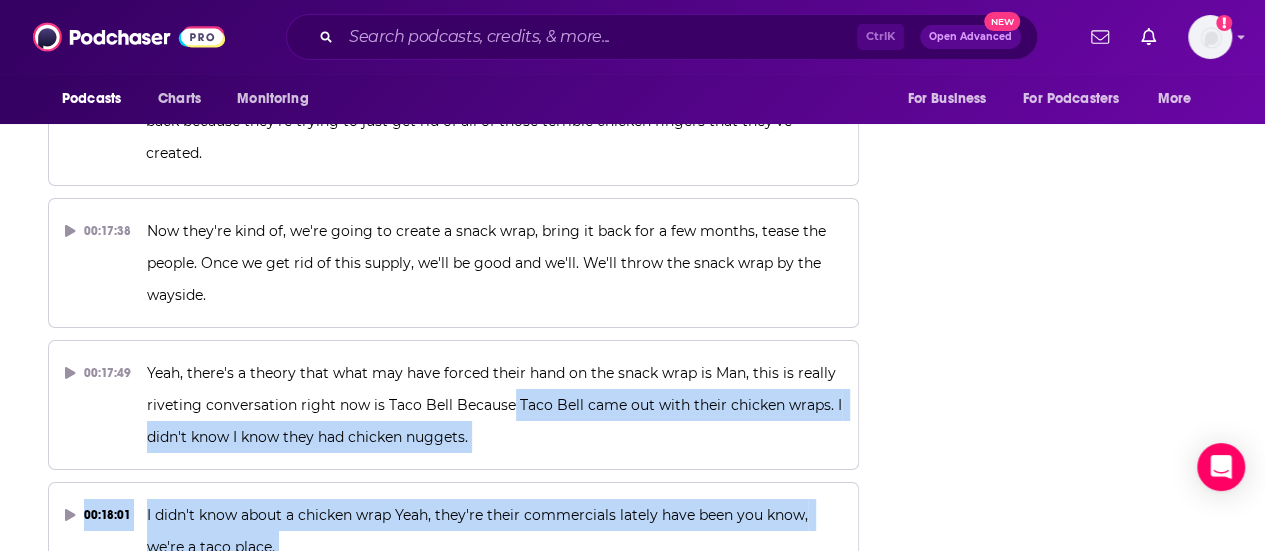 click on "That's a chicken place That's a still a taco place and they yeah, they're doing chicken like breaded chicken tacos, which is essentially their version of a snack wrap. And I feel like I'd take the Taco Bell version this." at bounding box center (494, 657) 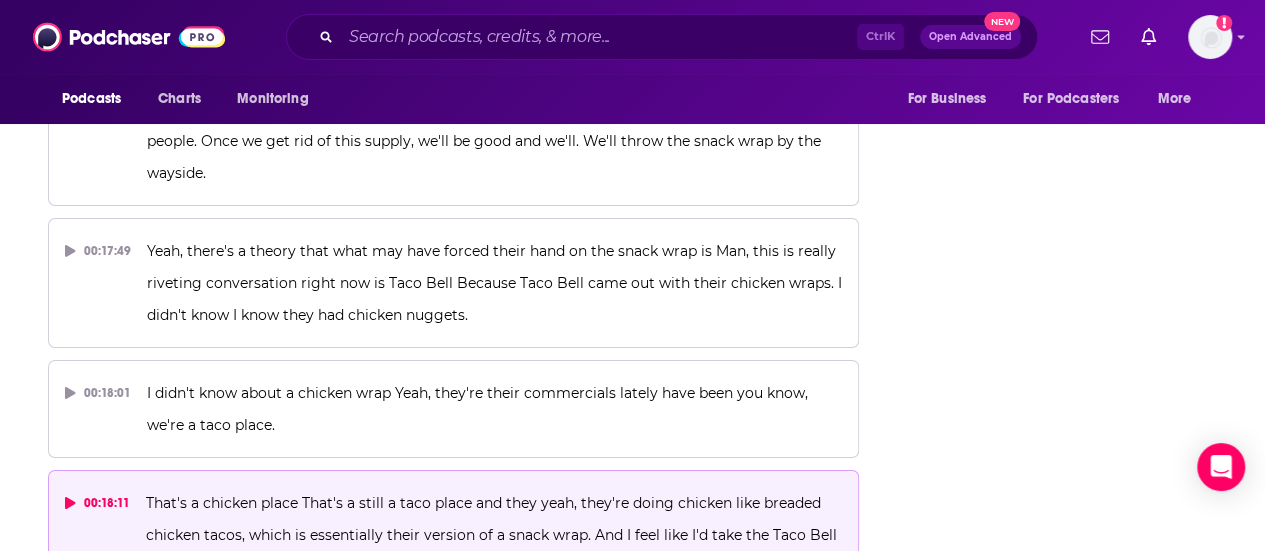 scroll, scrollTop: 11074, scrollLeft: 0, axis: vertical 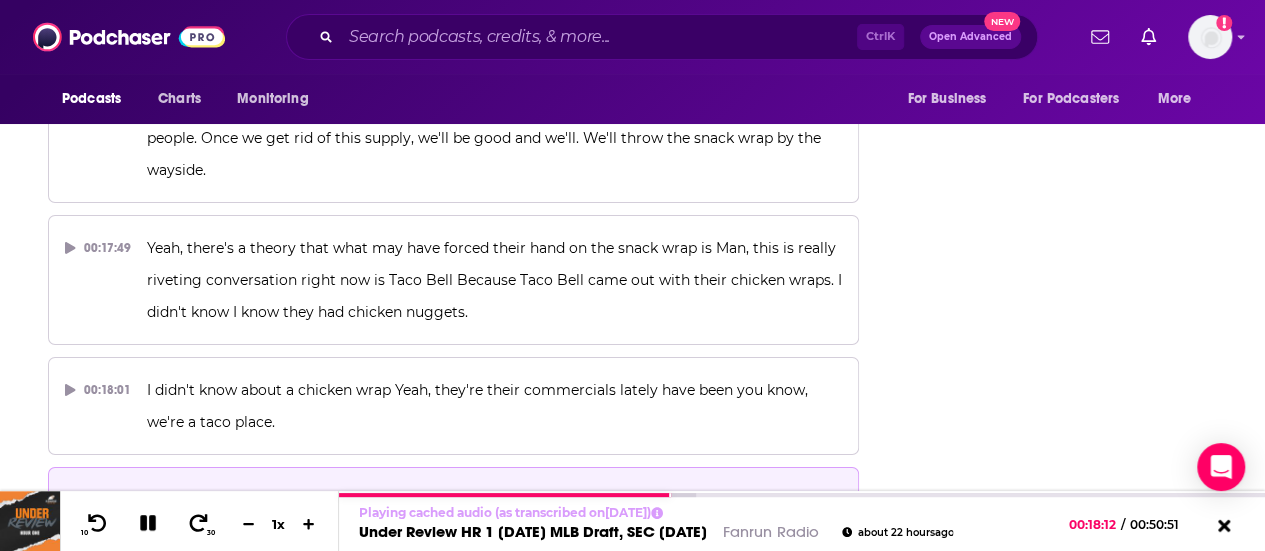 drag, startPoint x: 503, startPoint y: 397, endPoint x: 488, endPoint y: 427, distance: 33.54102 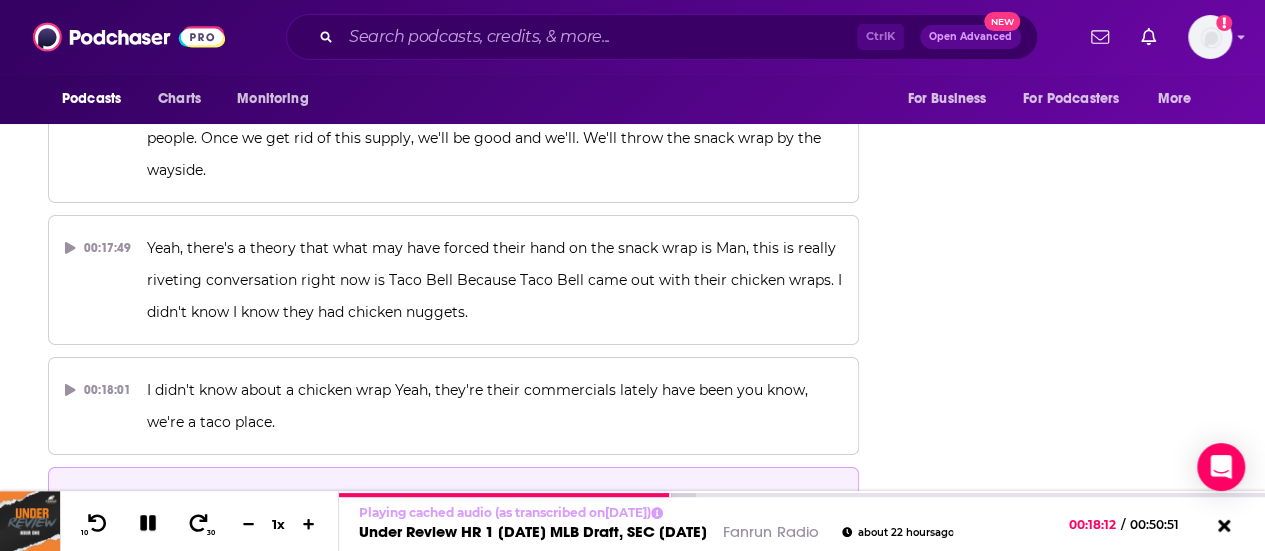click on "Well, if you're to talk to Bubba from the morning show, talk sports weekdays, seven to 10, Bubba, he's a former alum too of our show, so we love him. He said that the Taco Bell chicken tenders or whatever they are are the bomb is what he said. I do remember him saying that. I've never had them." at bounding box center [496, 690] 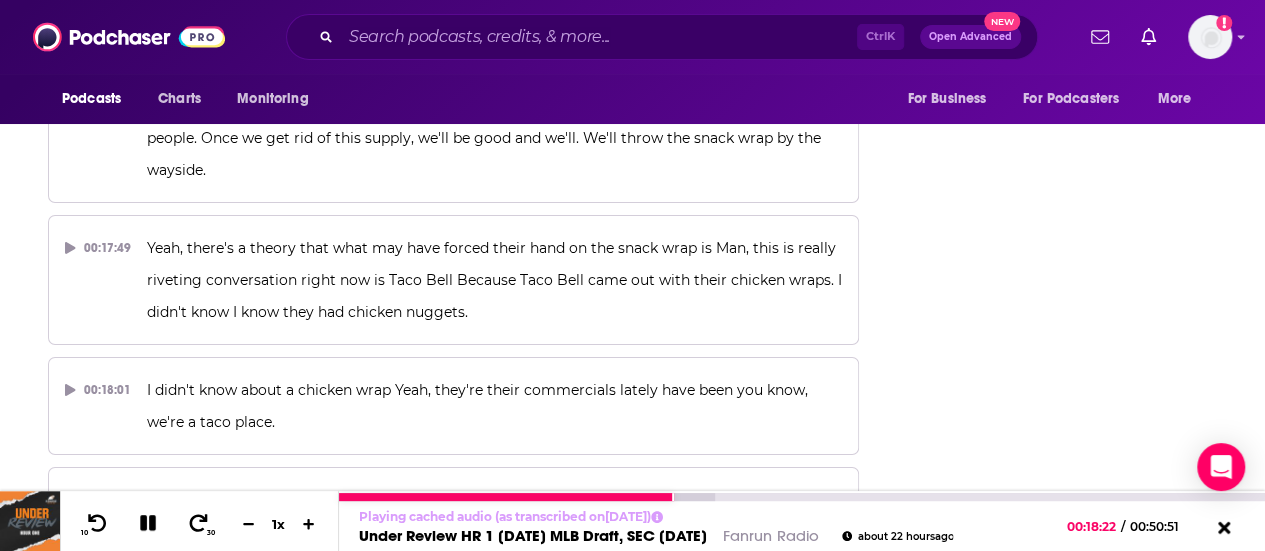 click 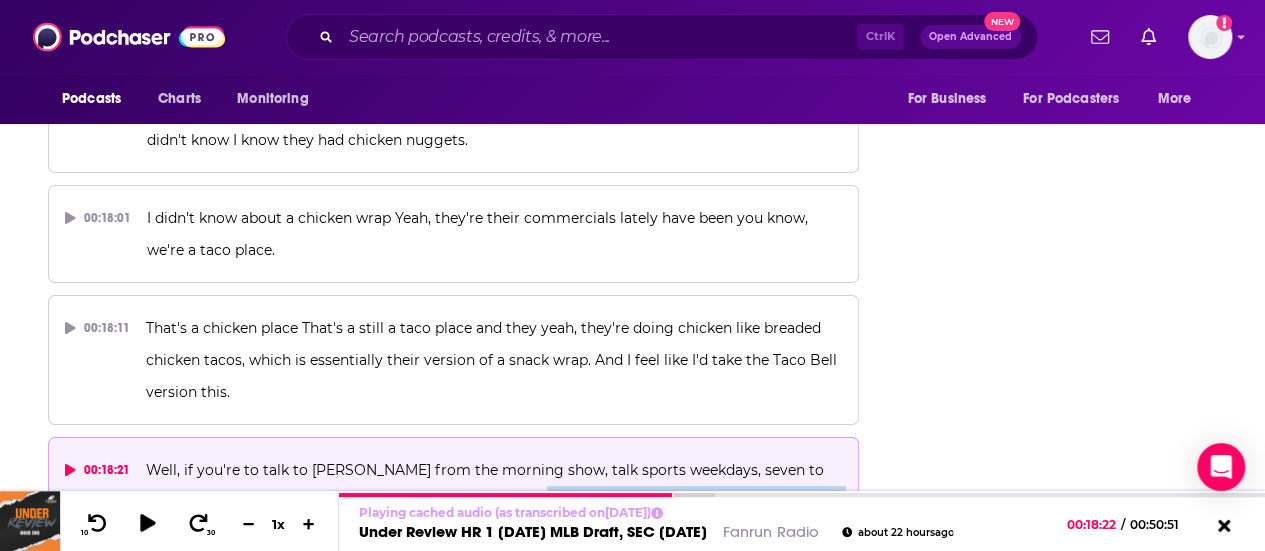 scroll, scrollTop: 11249, scrollLeft: 0, axis: vertical 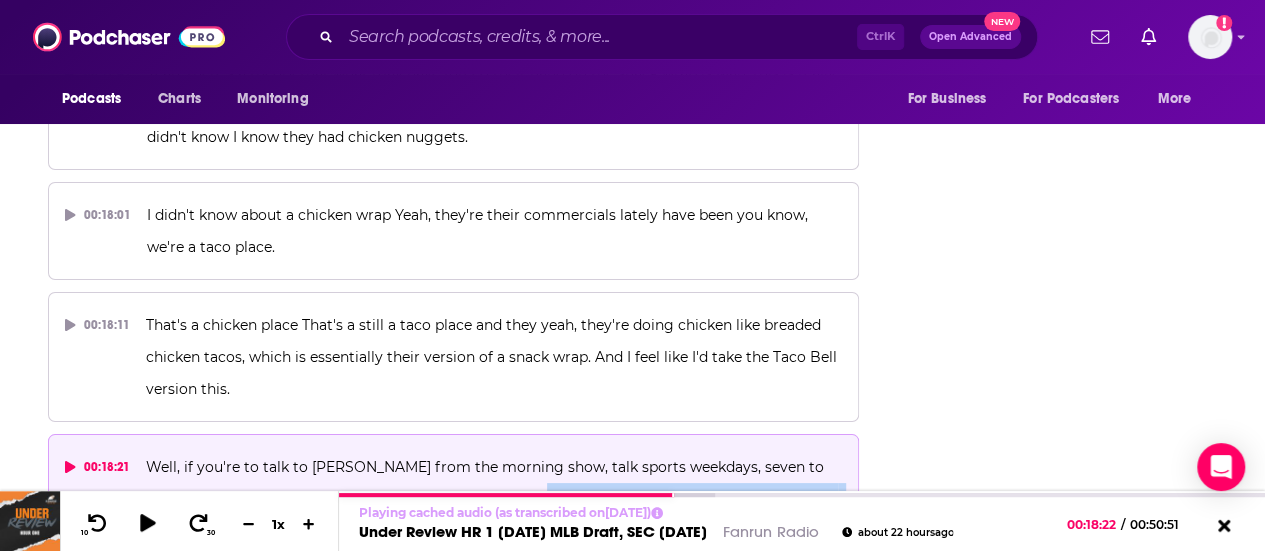copy on "He said that the Taco Bell chicken tenders or whatever they are are the bomb is what he said. I" 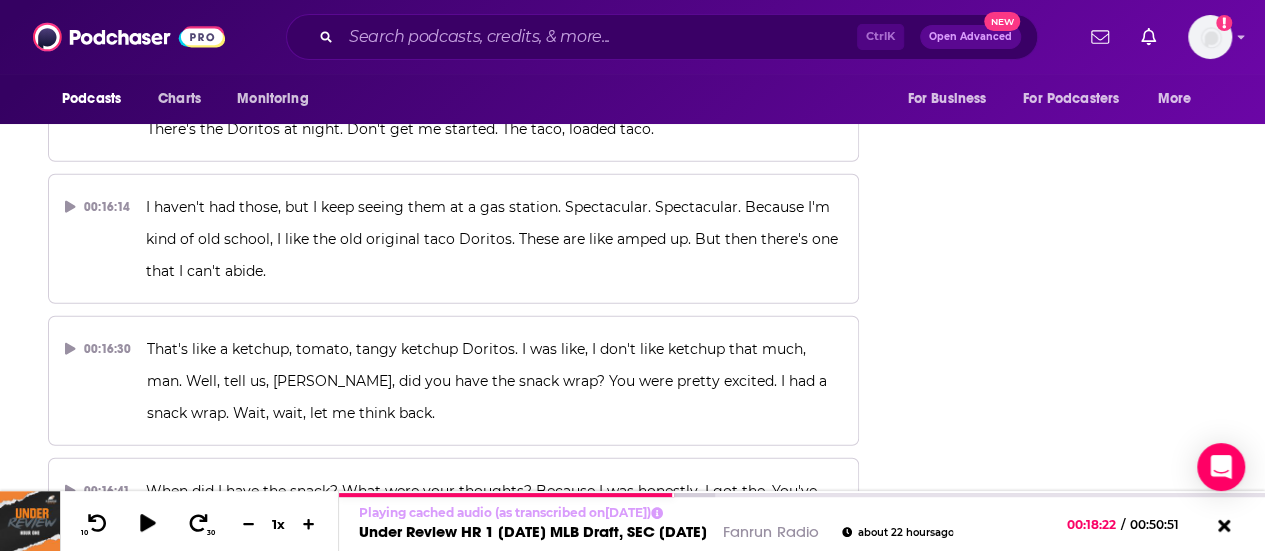 scroll, scrollTop: 9837, scrollLeft: 0, axis: vertical 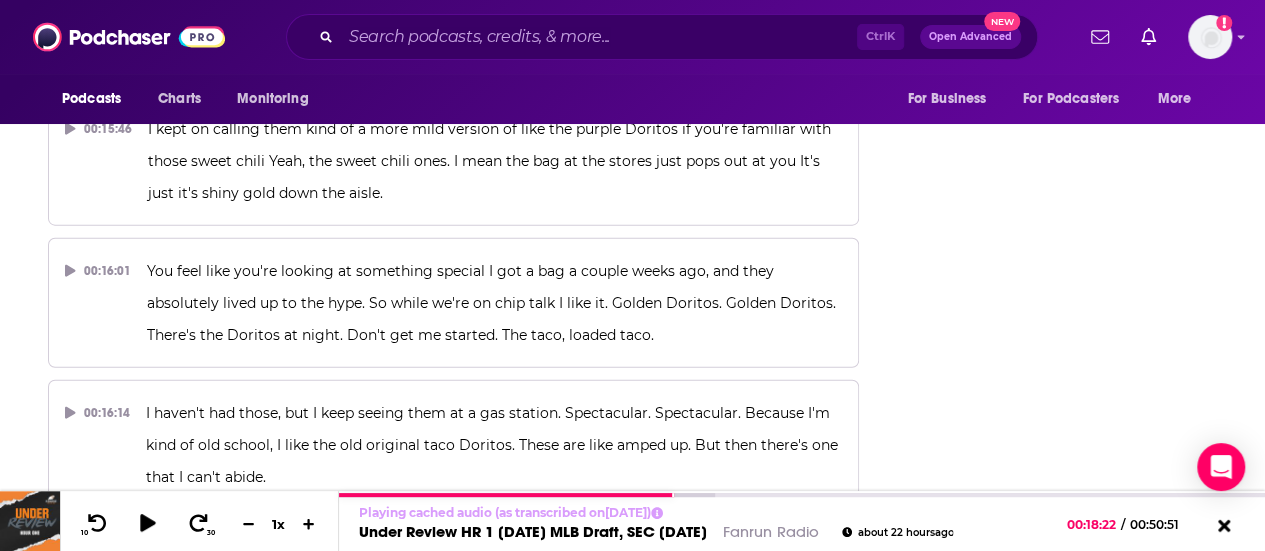 drag, startPoint x: 1266, startPoint y: 193, endPoint x: 892, endPoint y: 199, distance: 374.04813 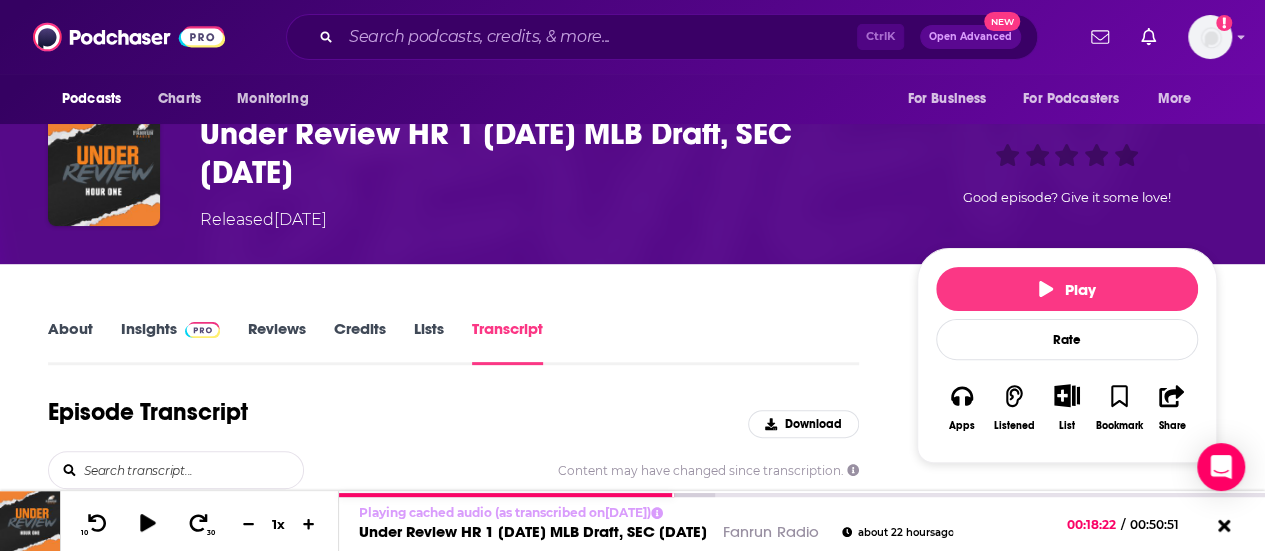 scroll, scrollTop: 0, scrollLeft: 0, axis: both 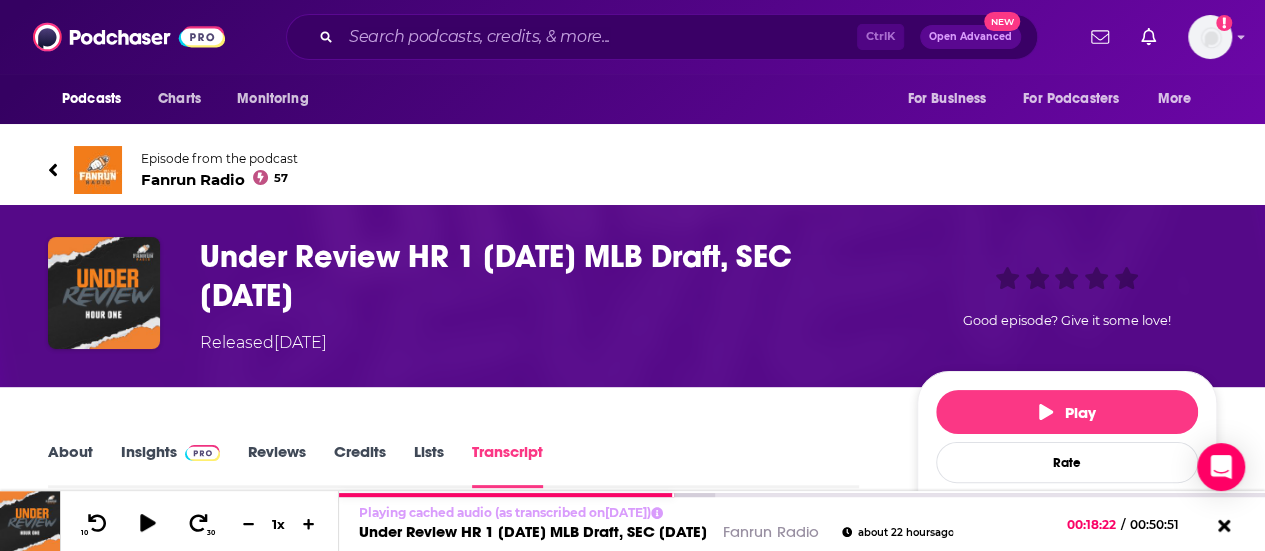 drag, startPoint x: 374, startPoint y: 301, endPoint x: 135, endPoint y: 251, distance: 244.17412 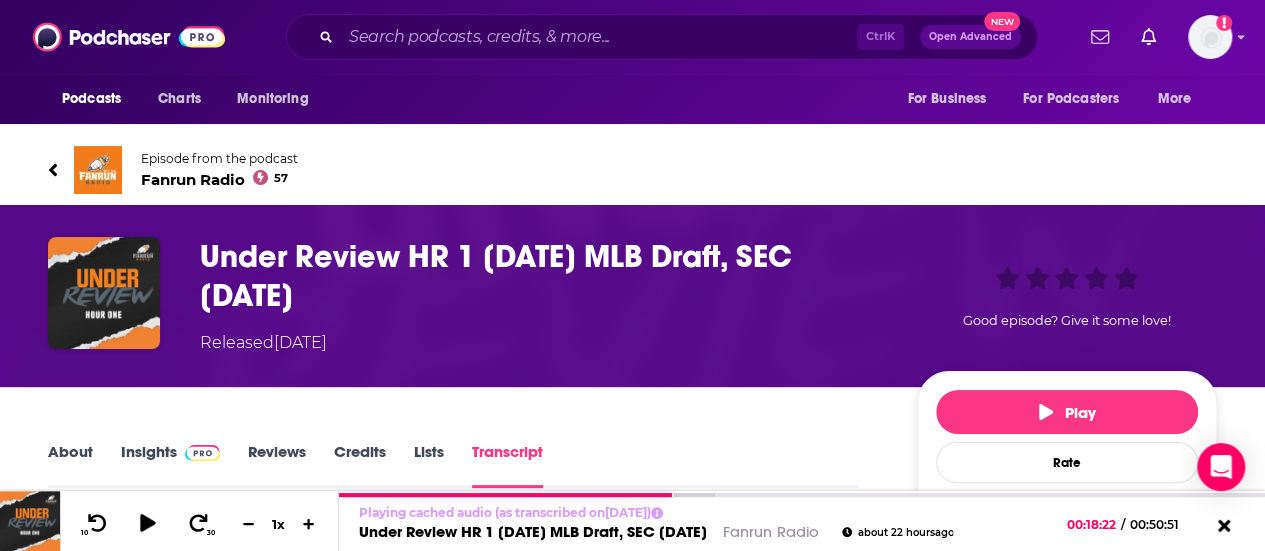 scroll, scrollTop: 115, scrollLeft: 0, axis: vertical 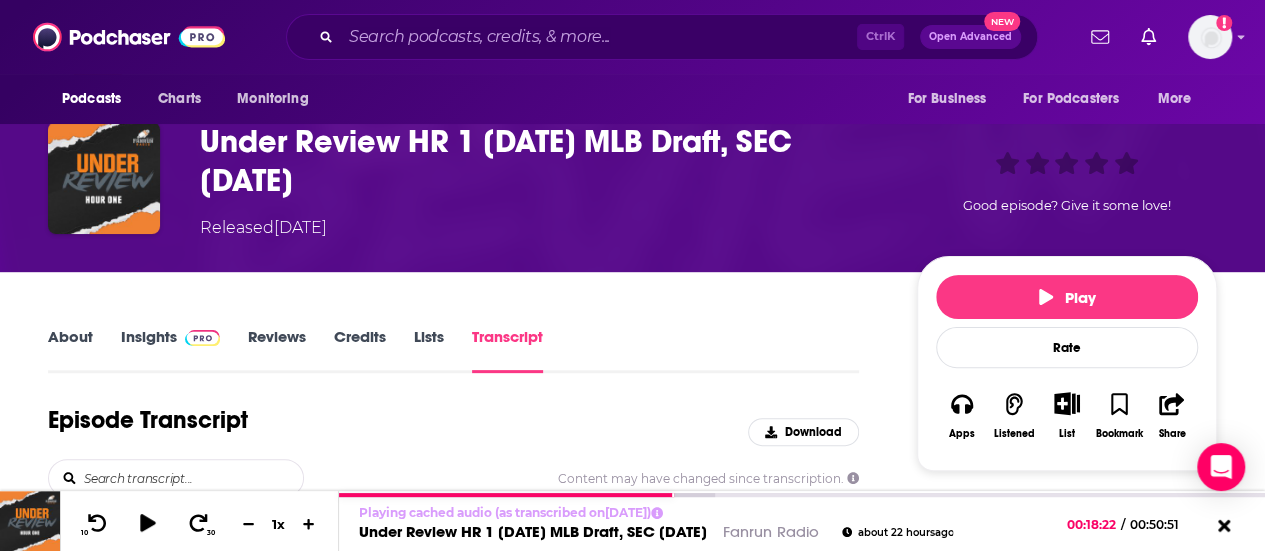 click on "Insights" at bounding box center [170, 350] 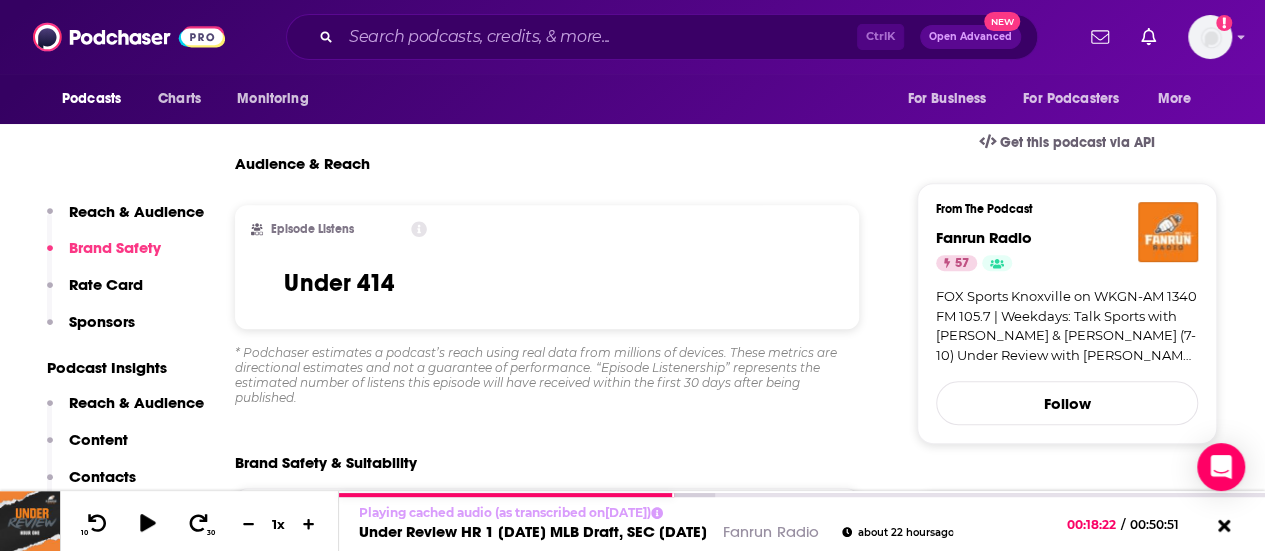scroll, scrollTop: 541, scrollLeft: 0, axis: vertical 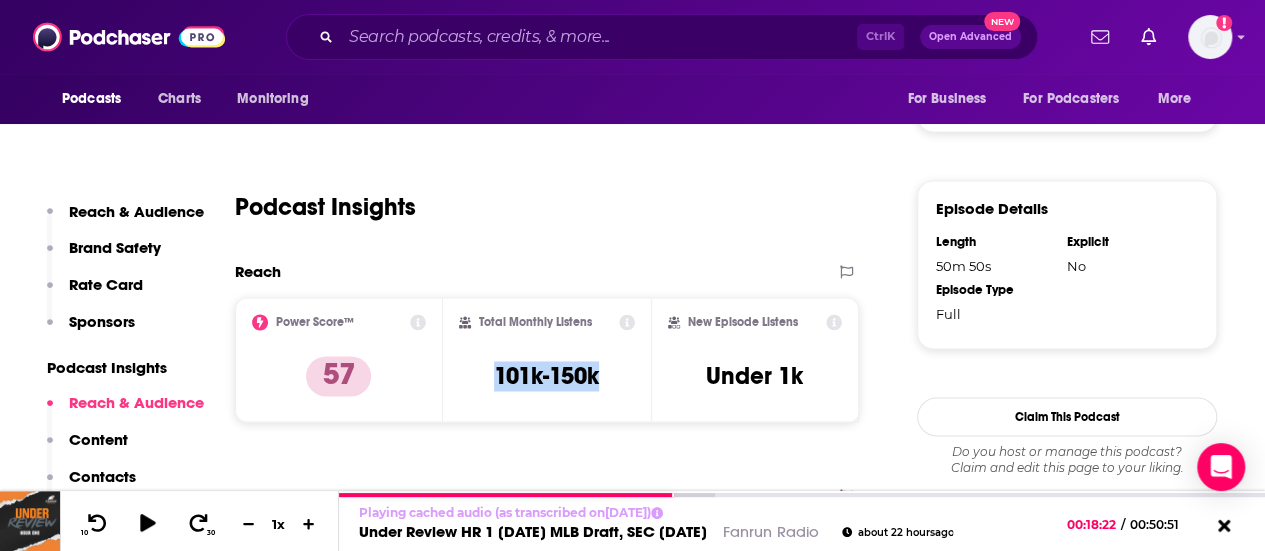 drag, startPoint x: 474, startPoint y: 387, endPoint x: 607, endPoint y: 390, distance: 133.03383 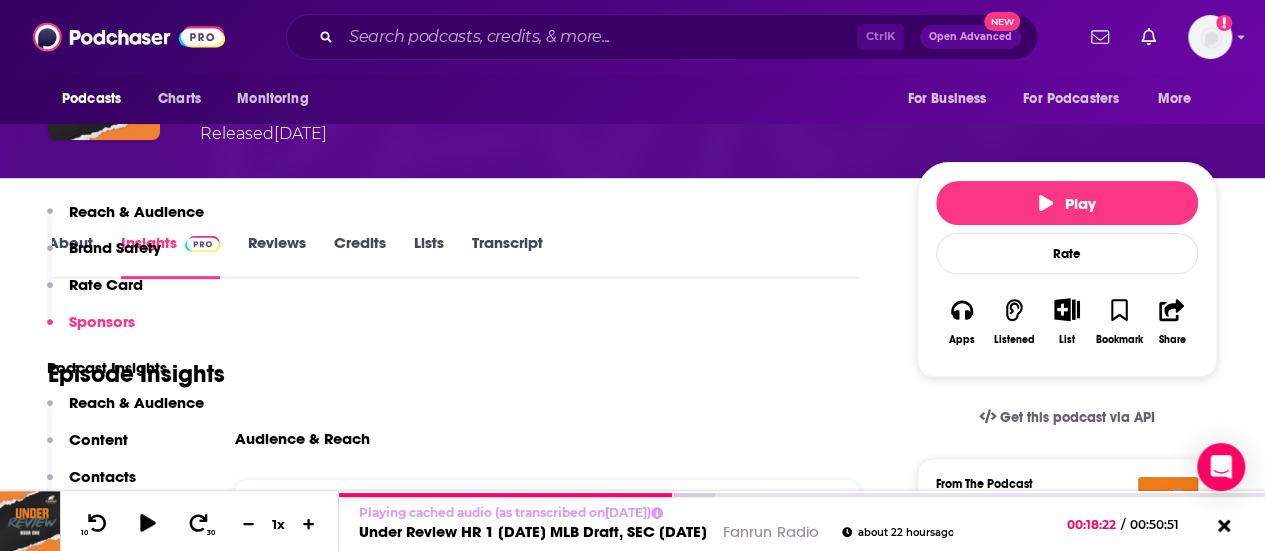 scroll, scrollTop: 0, scrollLeft: 0, axis: both 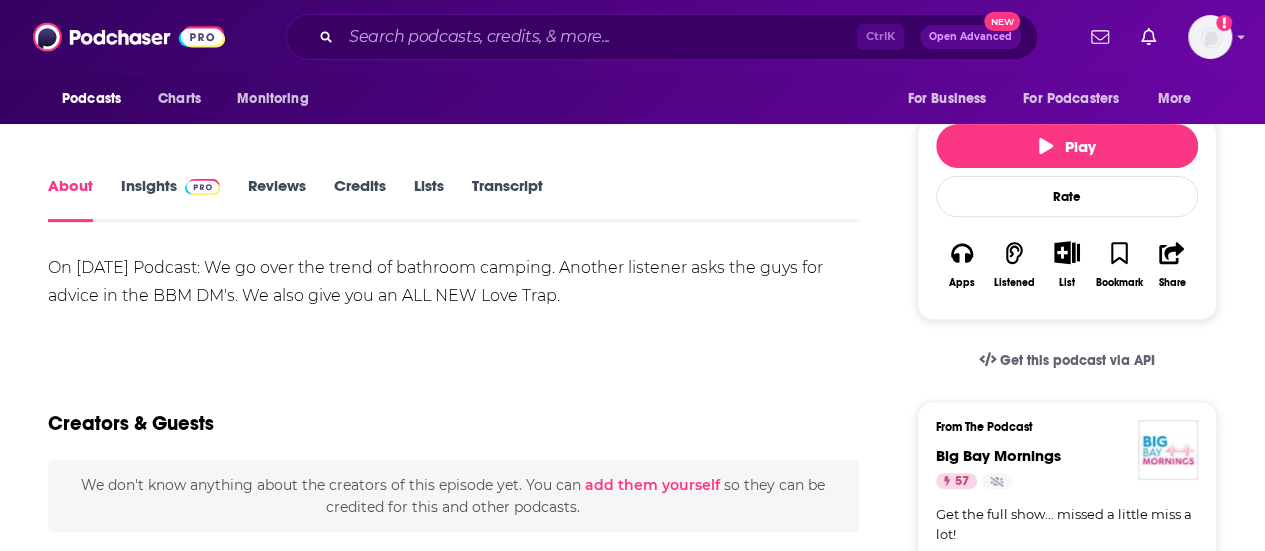 click on "Transcript" at bounding box center (507, 199) 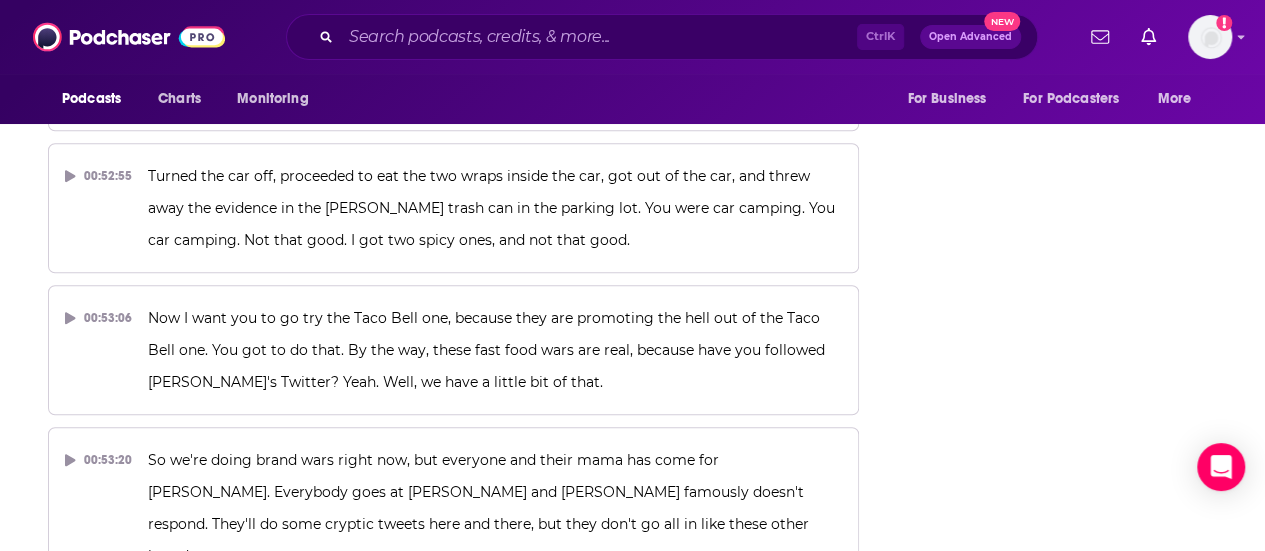 scroll, scrollTop: 31034, scrollLeft: 0, axis: vertical 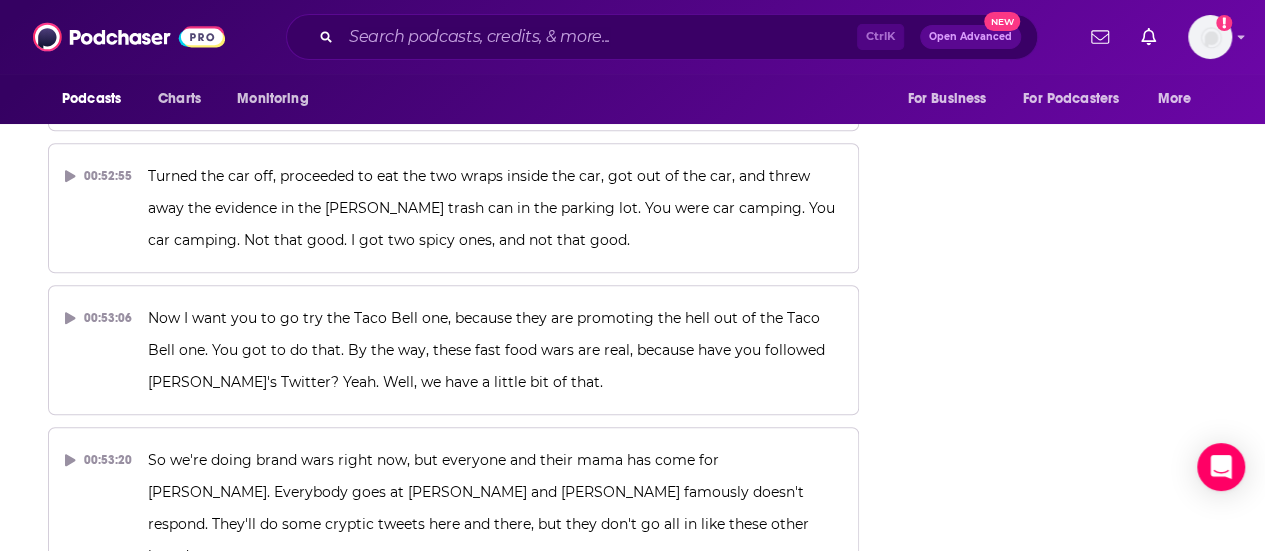 click on "Play Rate Apps Listened List Bookmark Share Get this podcast via API From The Podcast Big Bay Mornings 57 Get the full show... missed a little miss a lot! Follow Share This Episode Recommendation sent [URL][DOMAIN_NAME] Copy Link Official Episode Page [DOMAIN_NAME] Download Audio File [URL][DOMAIN_NAME] Moderator Stats ID 259367832 Visibility visible Podcast ID 68595 Claim This Podcast Do you host or manage this podcast? Claim and edit this page to your liking. ," at bounding box center (1067, -14206) 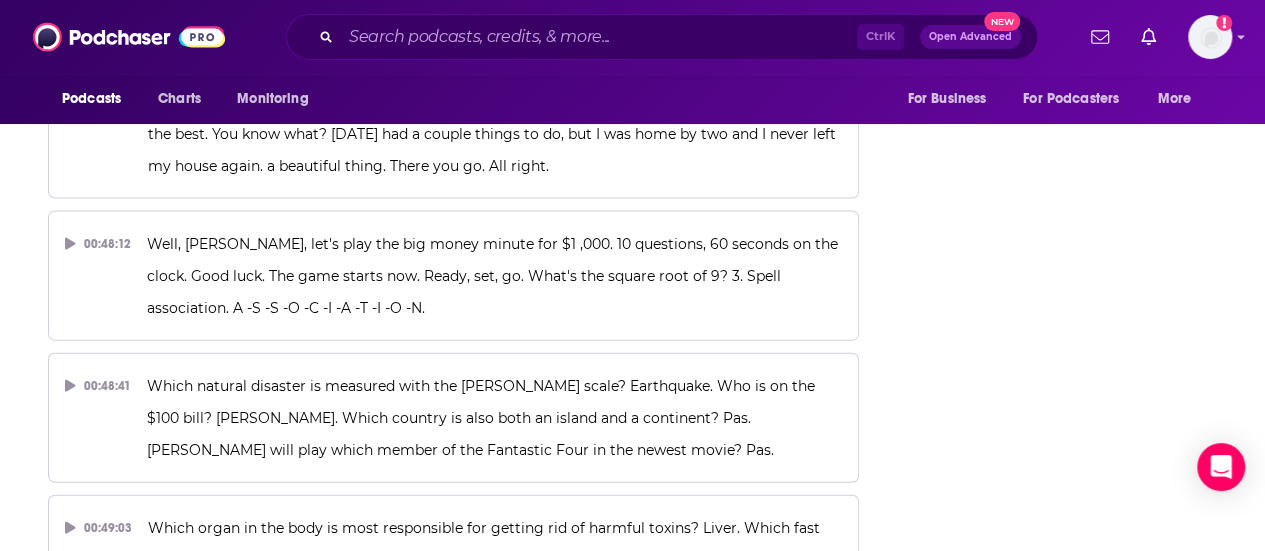 scroll, scrollTop: 29312, scrollLeft: 0, axis: vertical 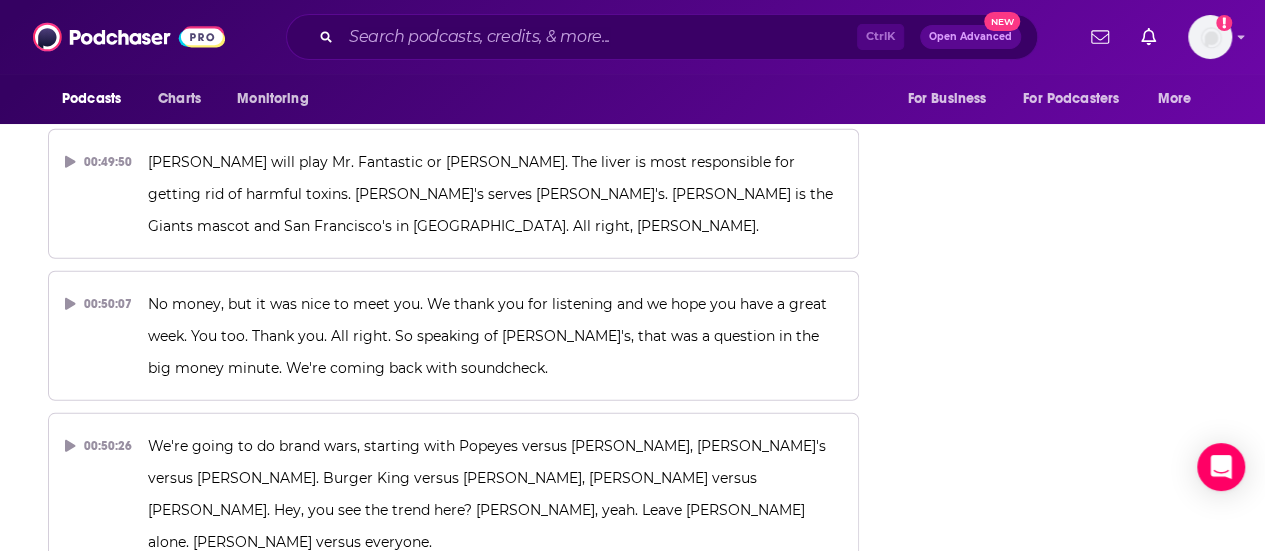 drag, startPoint x: 307, startPoint y: 276, endPoint x: 472, endPoint y: 300, distance: 166.73631 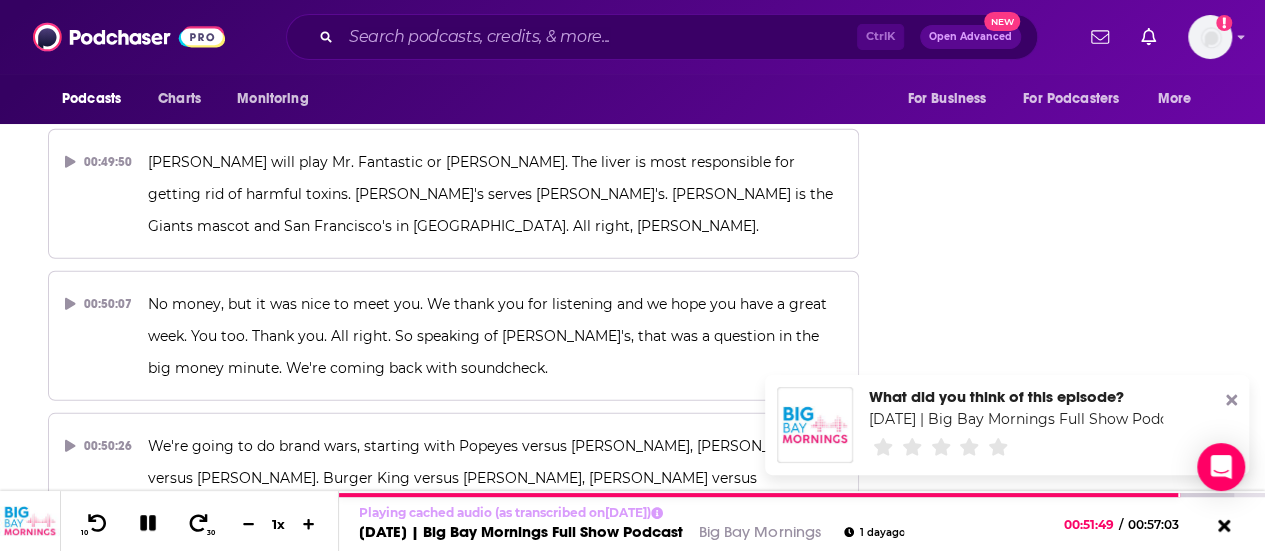 click 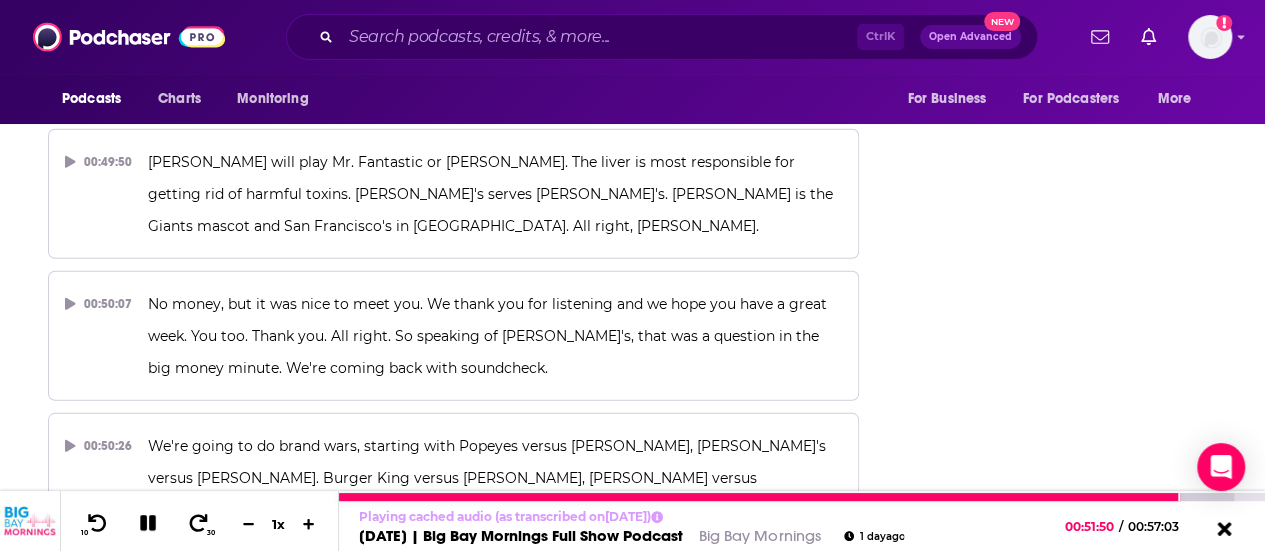 click 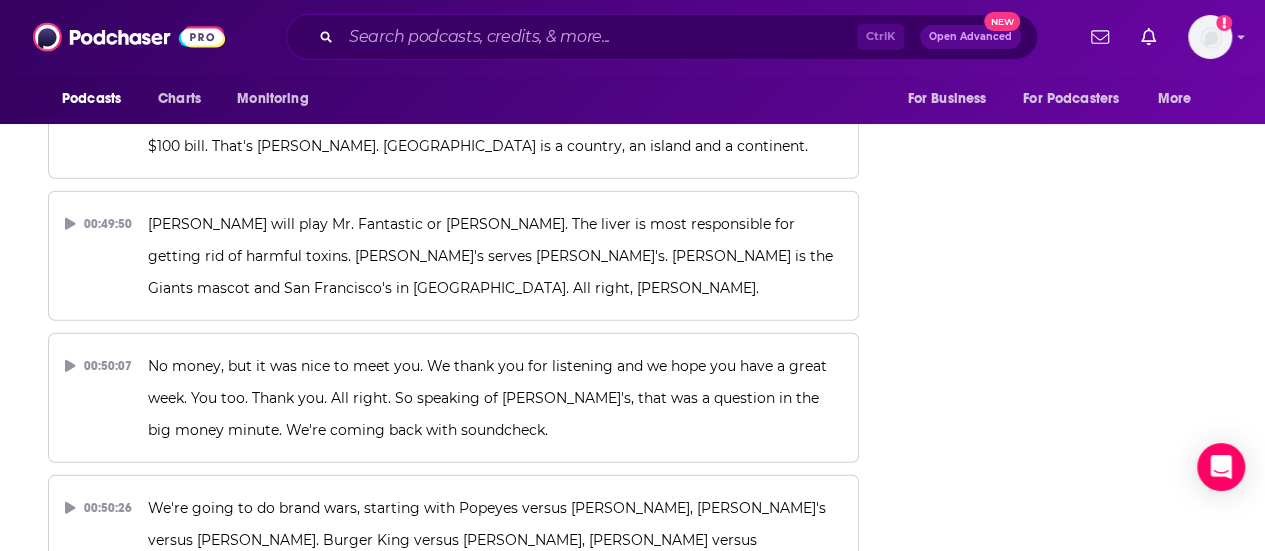 scroll, scrollTop: 29252, scrollLeft: 0, axis: vertical 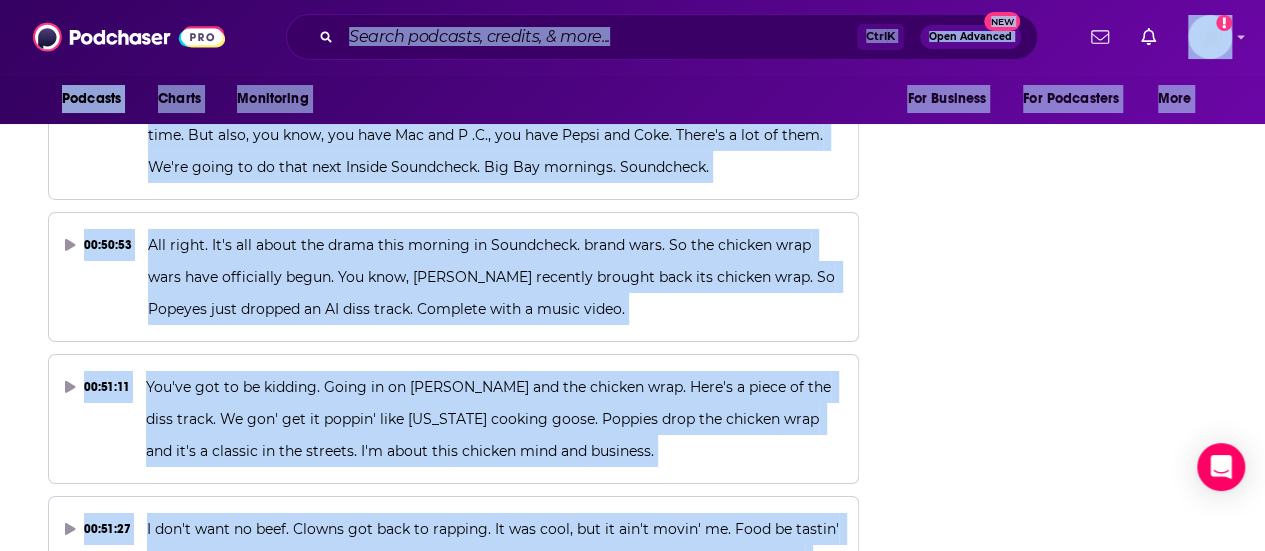 drag, startPoint x: 230, startPoint y: 333, endPoint x: 592, endPoint y: 15, distance: 481.83813 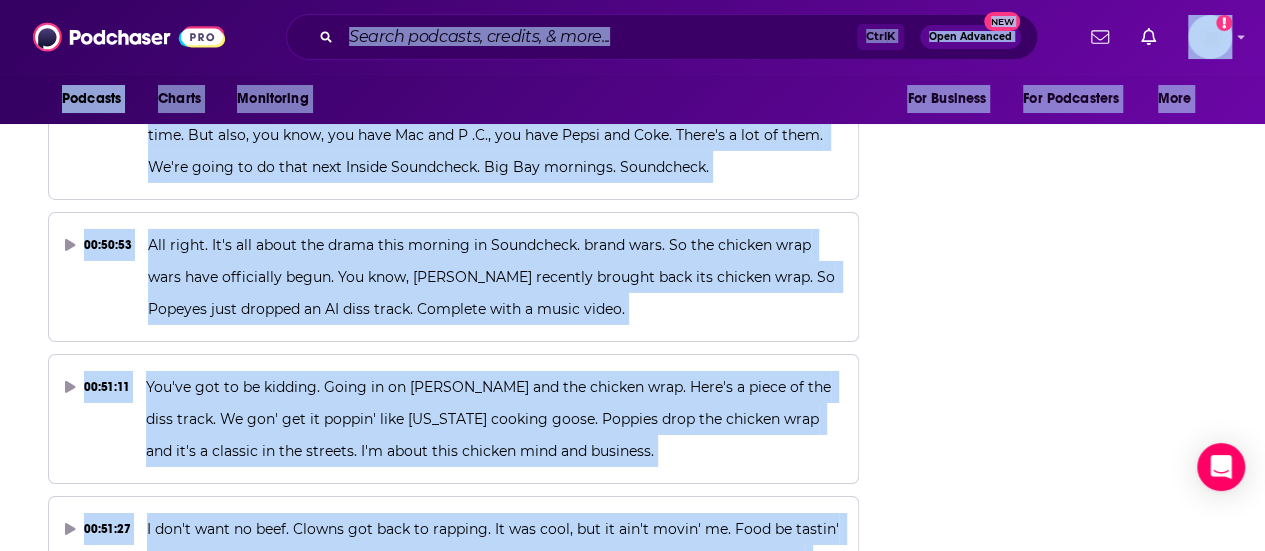 click on "Podcasts Charts Monitoring Ctrl  K Open Advanced New For Business For Podcasters More Add a profile image Podcasts Charts Monitoring For Business For Podcasters More Episode from the podcast Big Bay Mornings [PHONE_NUMBER][DATE] | Big Bay Mornings Full Show Podcast Released  [DATE] Good episode? Give it some love! [DATE] | Big Bay Mornings Full Show Podcast [DATE] | Big Bay Mornings Full Show Podcast [DATE] Good episode? Give it some love!   Play Rate Episode Apps Listened List Bookmark Share About Insights Reviews Credits Lists Transcript Episode Transcript Download Content may have changed since transcription.   00:00:02 Hey, hey, good morning. [GEOGRAPHIC_DATA], wake up. Y 'all ready to have some fun? Come on. I love you guys. Every morning, I listen to you before I go to work. Yeah, baby. Have a nice time at work. Please be quiet. You keep it real. They're funny. It's now, and it's fresh. 00:00:15 00:00:37 00:00:56 00:01:10 00:01:22 00:01:35 00:01:48 00:02:04 00:02:10 00:02:21 00:02:35" at bounding box center [632, -13176] 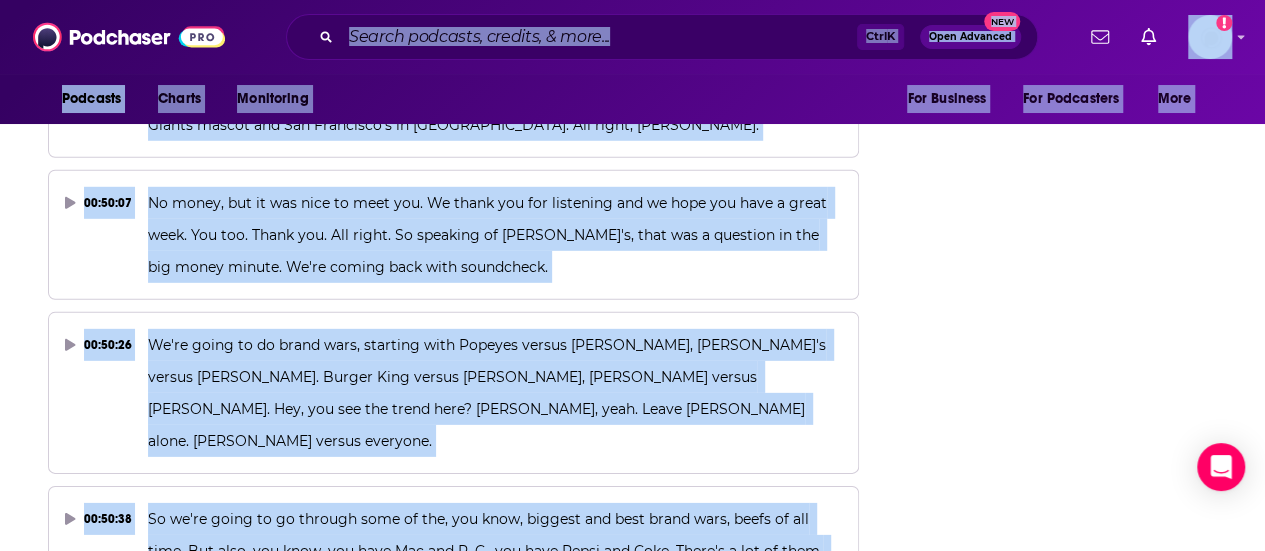 scroll, scrollTop: 29406, scrollLeft: 0, axis: vertical 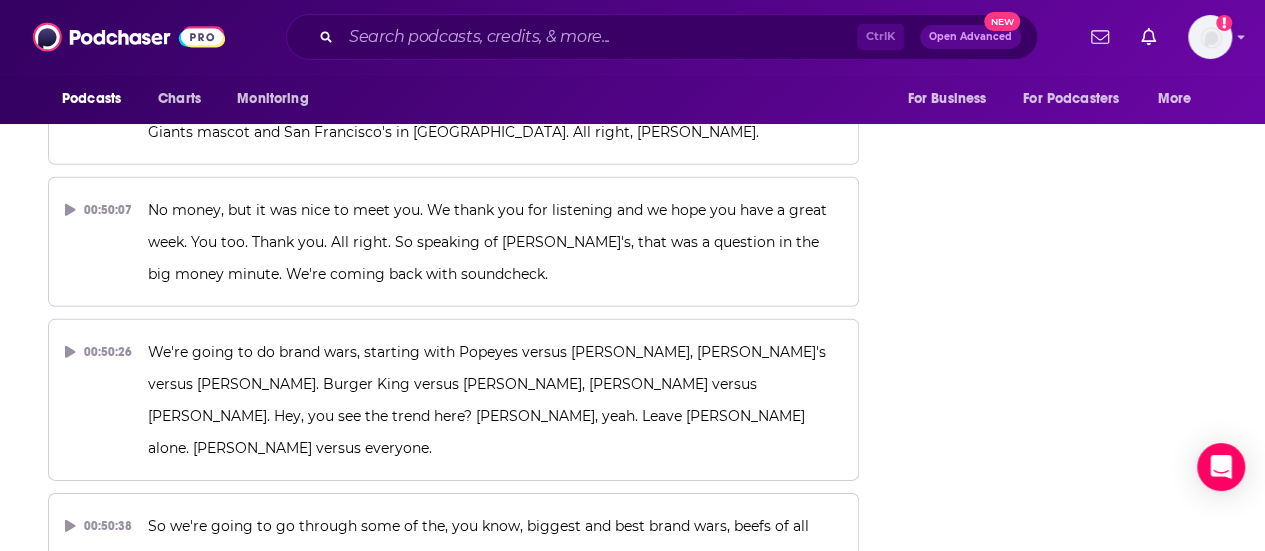click on "Play Rate Apps Listened List Bookmark Share Get this podcast via API From The Podcast Big Bay Mornings 57 Get the full show... missed a little miss a lot! Follow Share This Episode Recommendation sent [URL][DOMAIN_NAME] Copy Link Official Episode Page [DOMAIN_NAME] Download Audio File [URL][DOMAIN_NAME] Moderator Stats ID 259367832 Visibility visible Podcast ID 68595 Claim This Podcast Do you host or manage this podcast? Claim and edit this page to your liking. ," at bounding box center [1067, -12578] 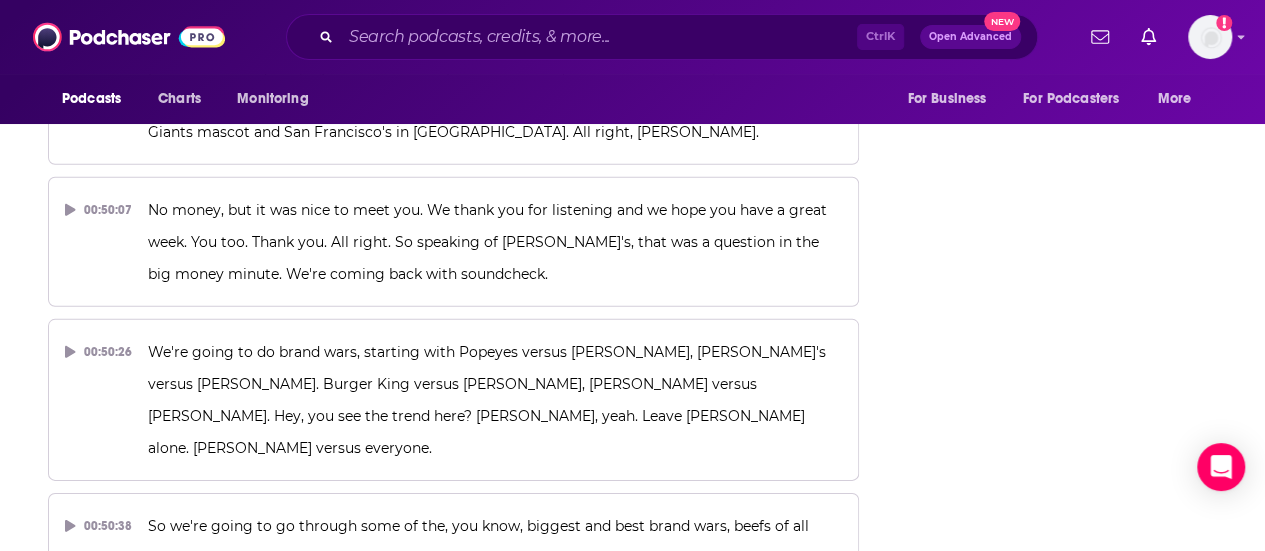 drag, startPoint x: 290, startPoint y: 183, endPoint x: 535, endPoint y: 330, distance: 285.71664 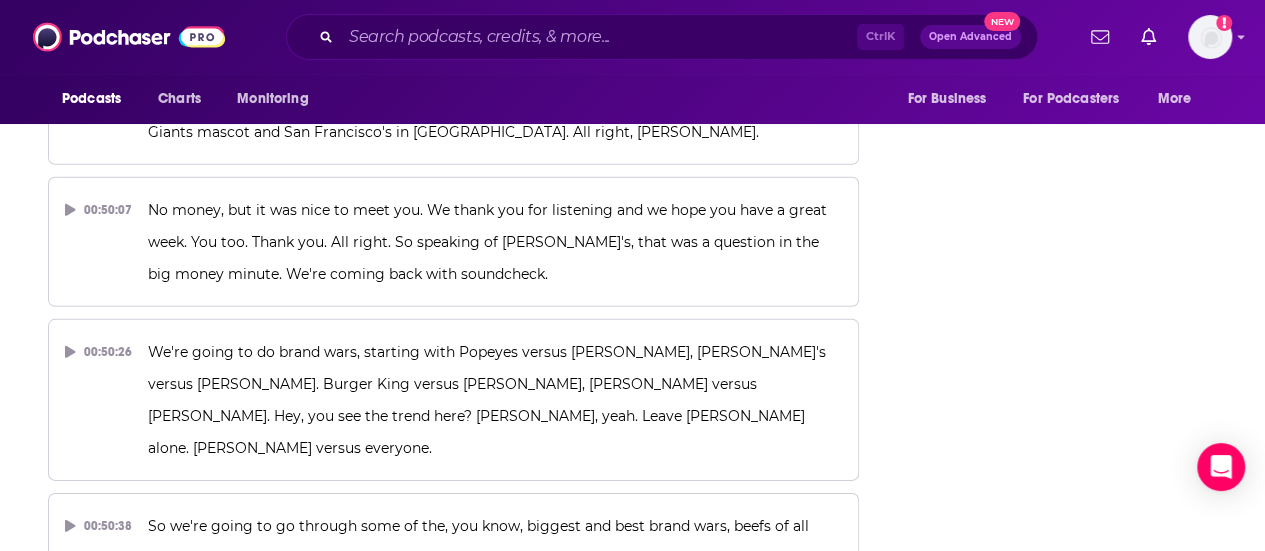 click on "00:00:02 Hey, hey, good morning. [GEOGRAPHIC_DATA], wake up. Y 'all ready to have some fun? Come on. I love you guys. Every morning, I listen to you before I go to work. Yeah, baby. Have a nice time at work. Please be quiet. You keep it real. They're funny. It's now, and it's fresh. 00:00:15 This right here is family. At this time, I would like your full attention. This is how legends are made. This is Big Bay Mornings. [GEOGRAPHIC_DATA], [GEOGRAPHIC_DATA]. It's [DATE] once again. July. At 14th, we are Big Bay Mornings. Good morning, [PERSON_NAME]. Good morning, everyone. 00:00:37 Hello, Ms. [PERSON_NAME]. Hola, good morning. So [DATE] is National Nude Day. I saw that. Are we going to do the show at noon? Should we do the last hour at noon? you guys feel free to do that. I will just sit here and do social media on it. Go. Perfect. 00:00:56 00:01:10 00:01:22 It's like yeah, let's create kind of a big mess everywhere doesn't end well You got to choose wisely and just do it in the kitchen. You know you got to do the tarp. 00:01:35 00:01:48 00:02:04 00:02:10" at bounding box center (453, -12431) 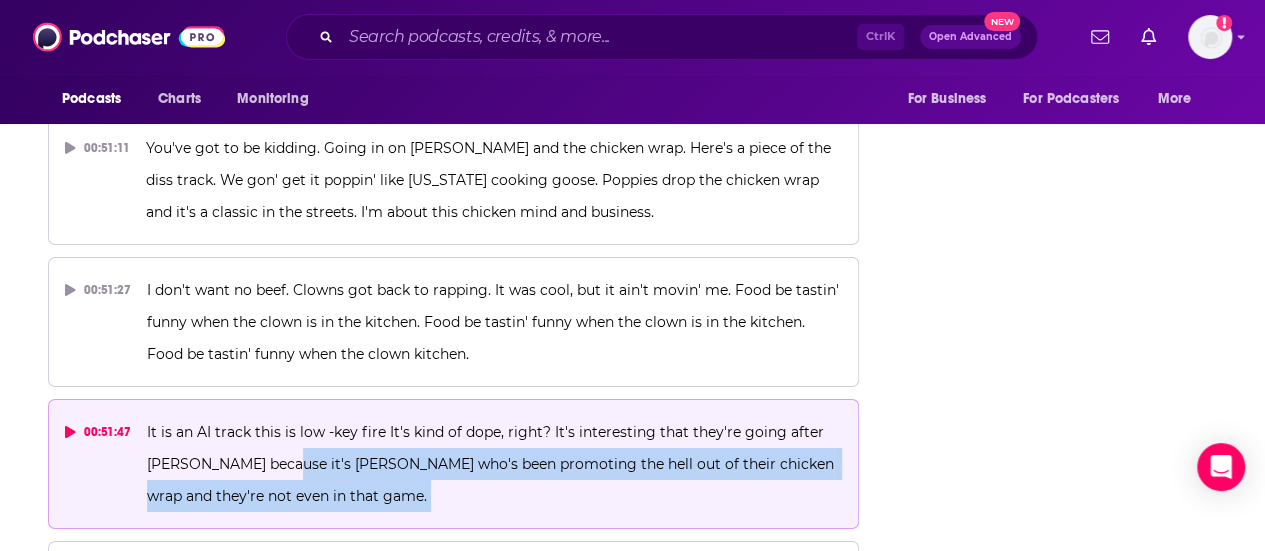 scroll, scrollTop: 30078, scrollLeft: 0, axis: vertical 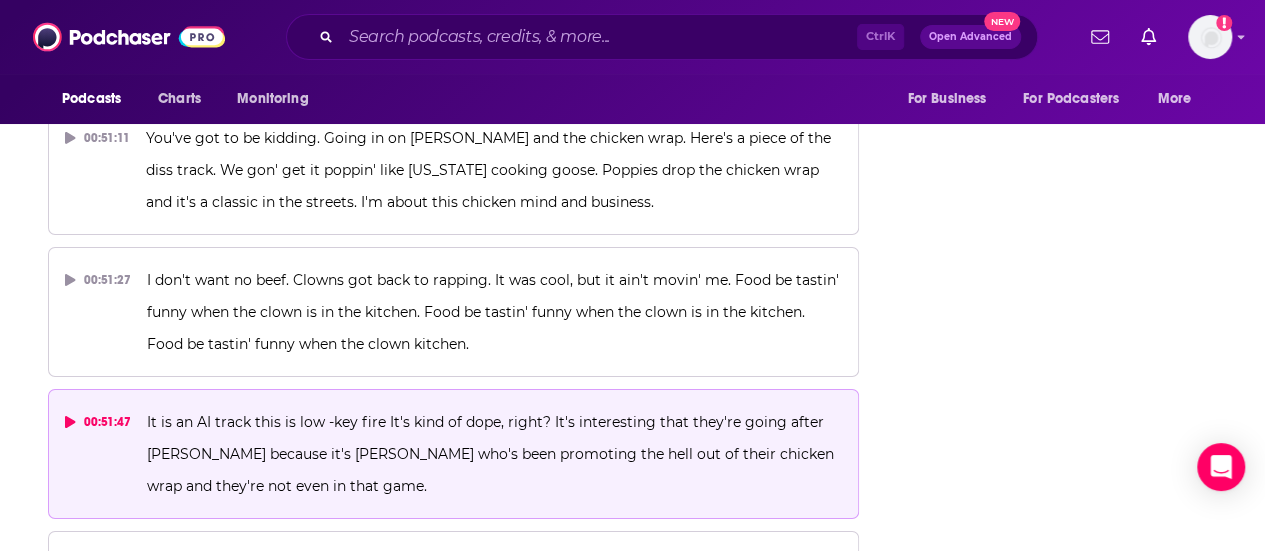 drag, startPoint x: 144, startPoint y: 261, endPoint x: 174, endPoint y: 301, distance: 50 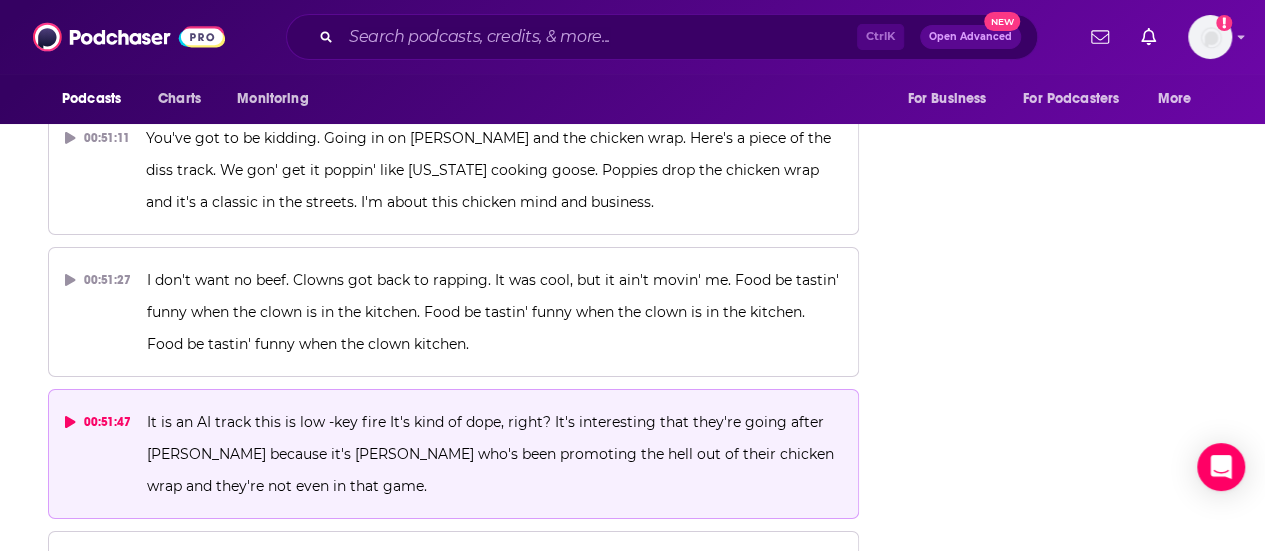 click on "Now I want you to go try the Taco Bell one, because they are promoting the hell out of the Taco Bell one. You got to do that. By the way, these fast food wars are real, because have you followed [PERSON_NAME]'s Twitter? Yeah. Well, we have a little bit of that." at bounding box center [488, 1306] 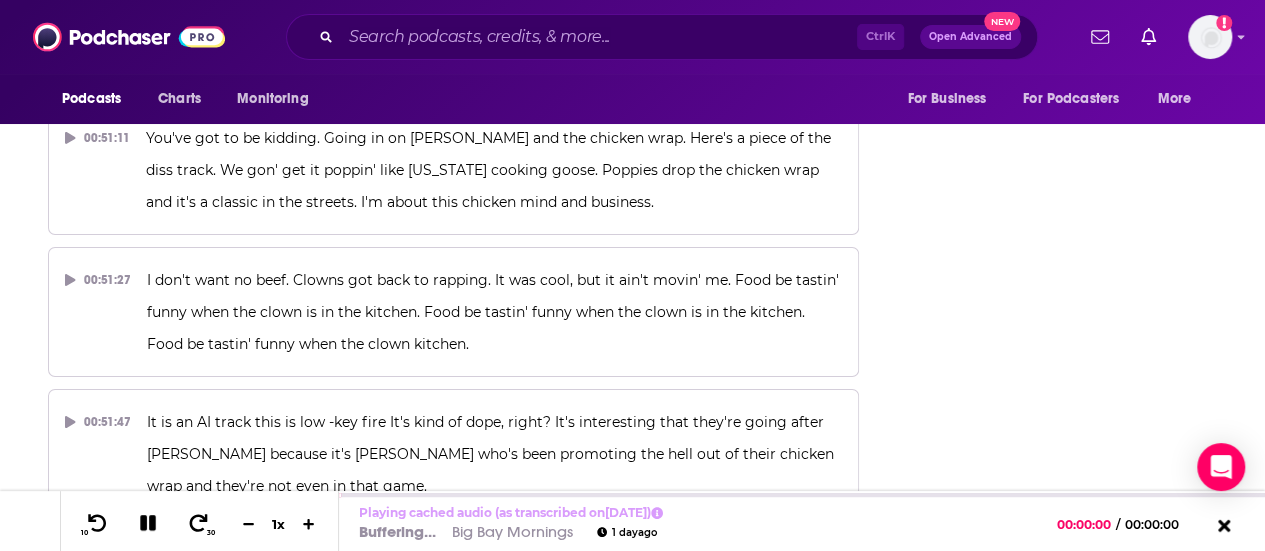 type 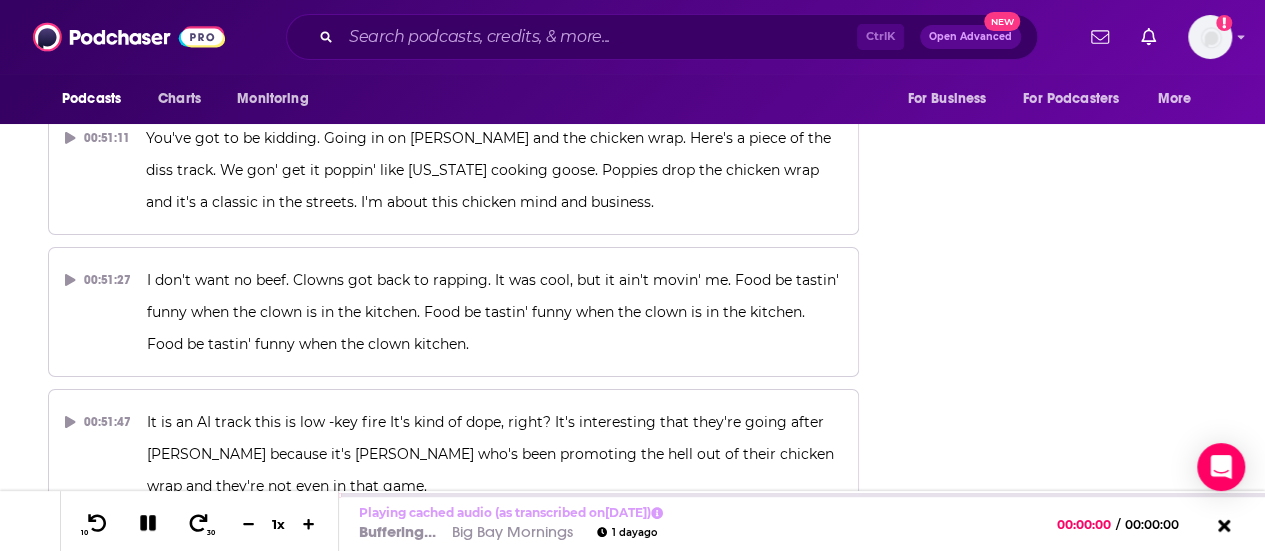 copy on "Now I want you to go try the Taco Bell one, because they are promoting the hell out of the Taco Bell one." 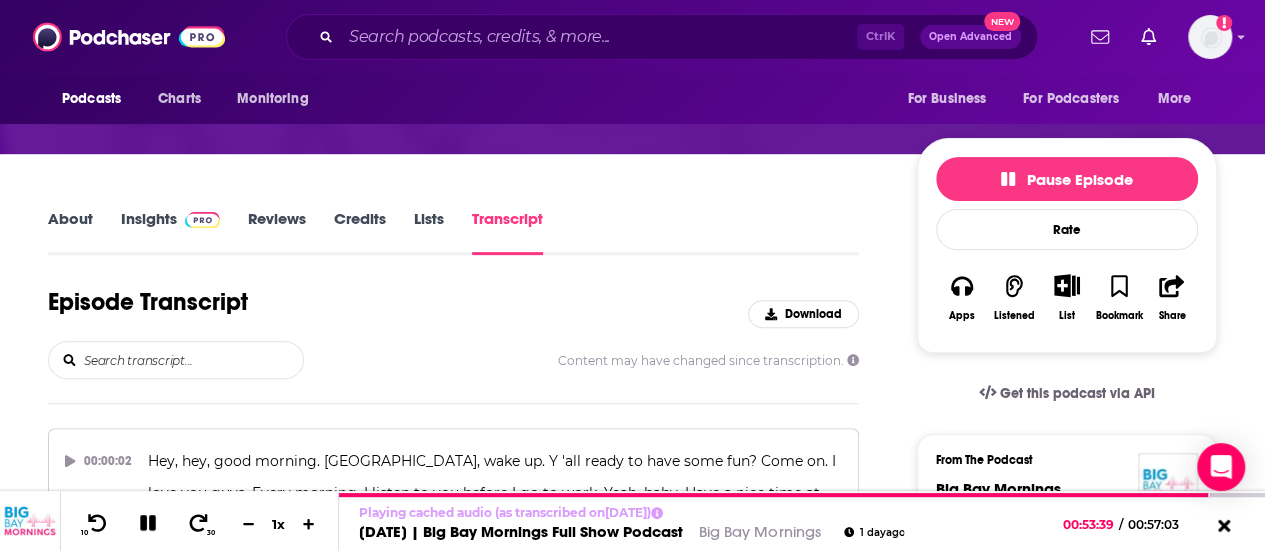 scroll, scrollTop: 228, scrollLeft: 0, axis: vertical 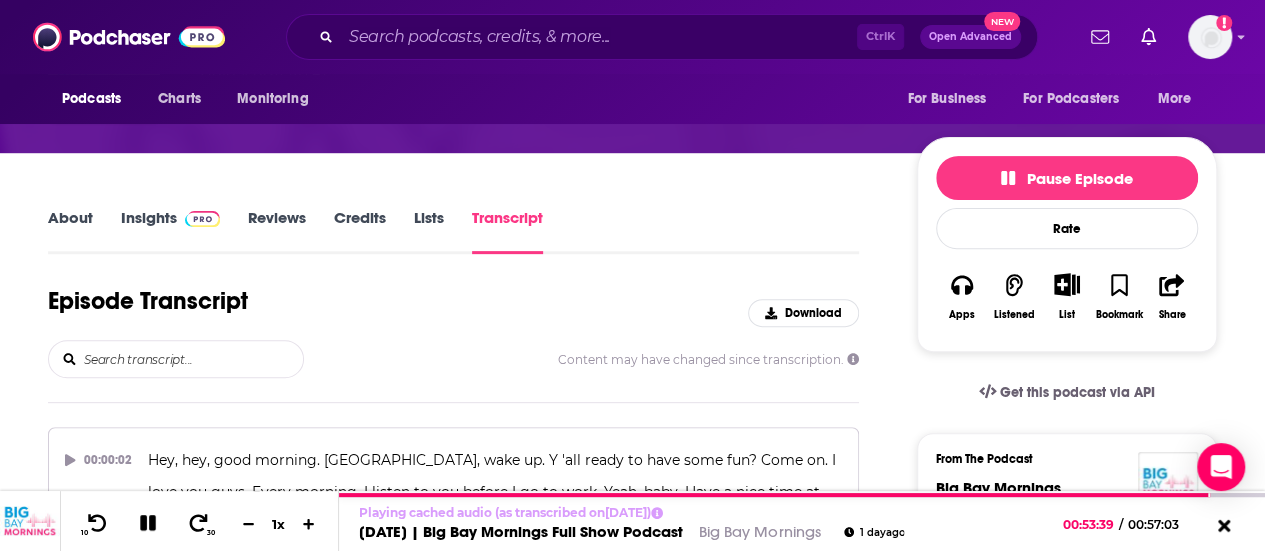click on "Insights" at bounding box center (170, 231) 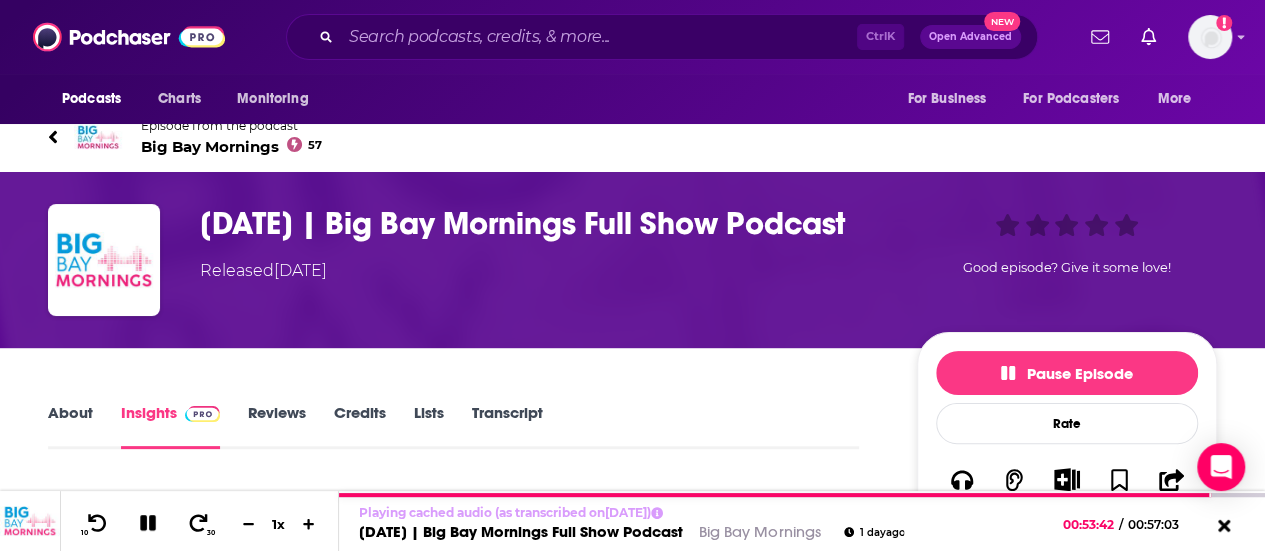 scroll, scrollTop: 30, scrollLeft: 0, axis: vertical 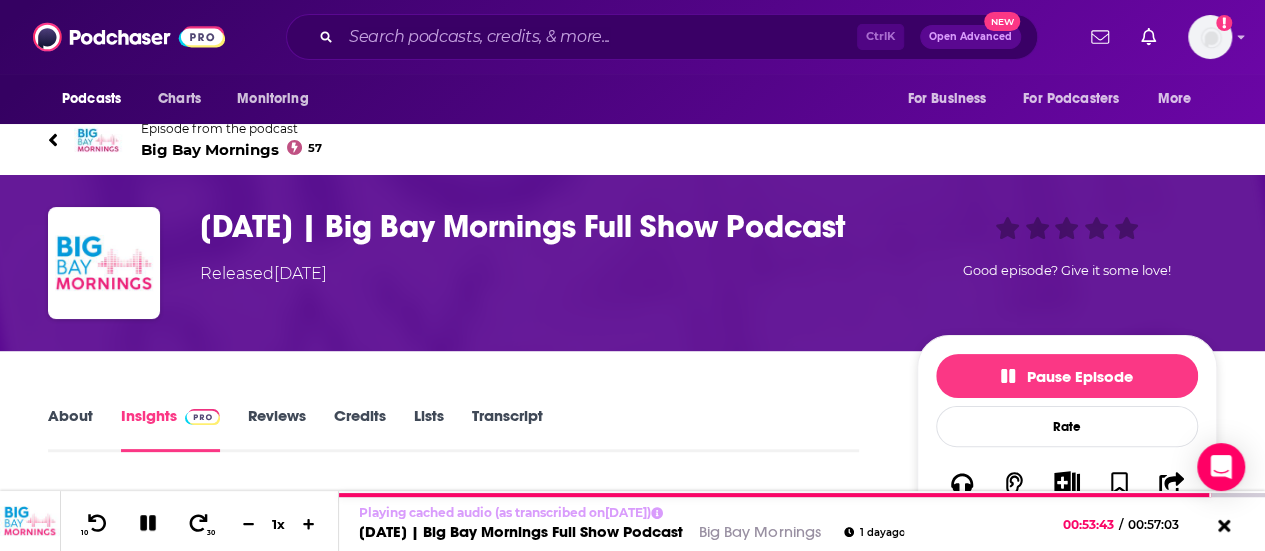 click on "[DATE] | Big Bay Mornings Full Show Podcast" at bounding box center (542, 226) 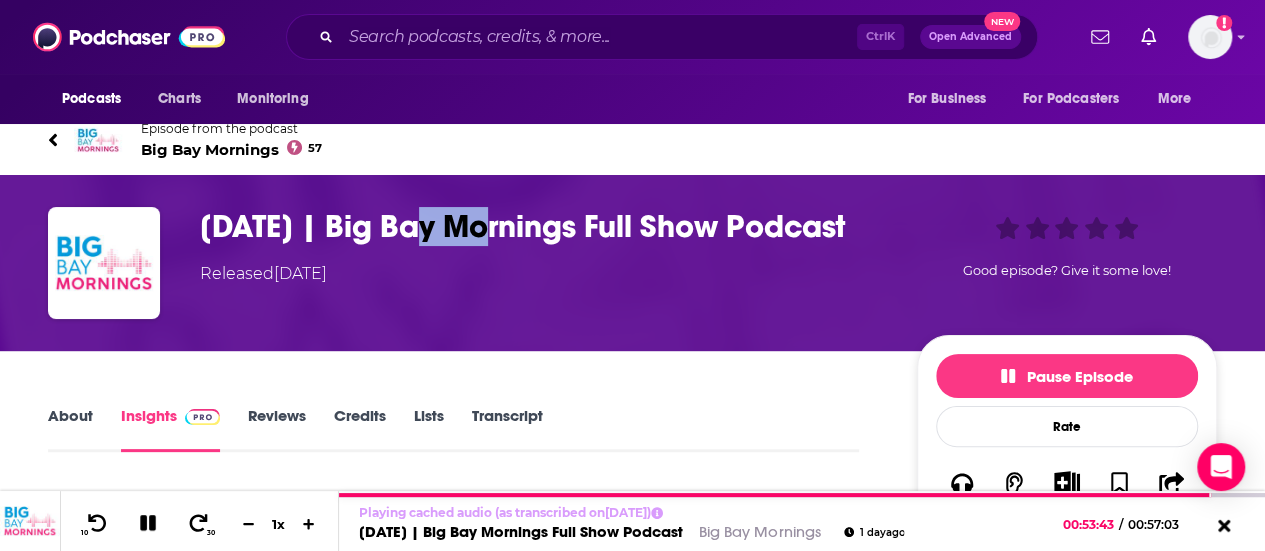 click on "[DATE] | Big Bay Mornings Full Show Podcast" at bounding box center (542, 226) 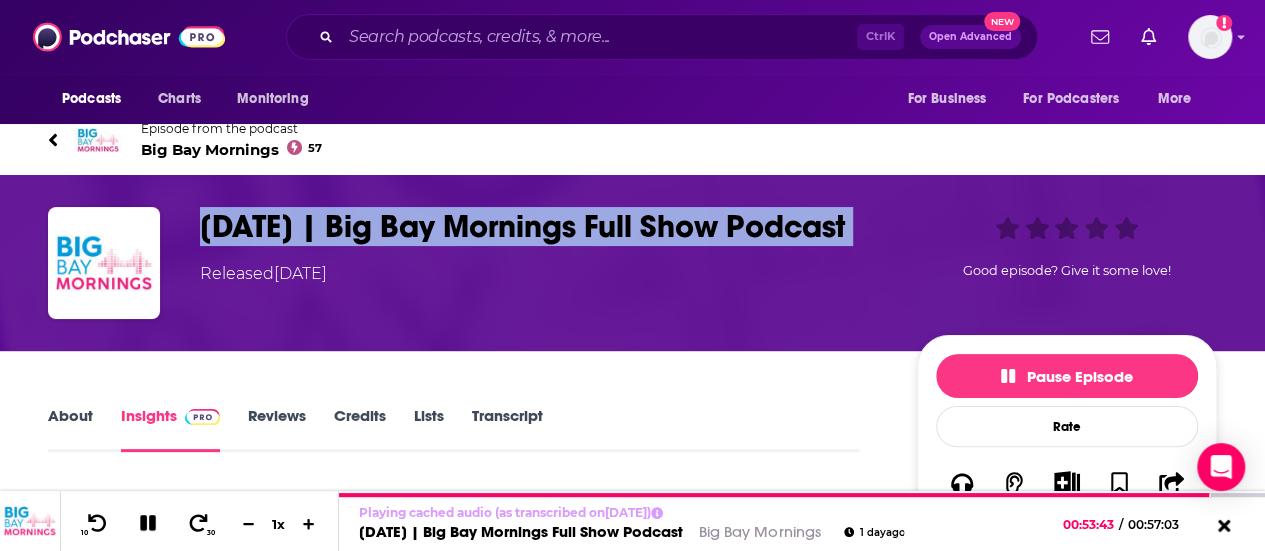 click on "[DATE] | Big Bay Mornings Full Show Podcast" at bounding box center (542, 226) 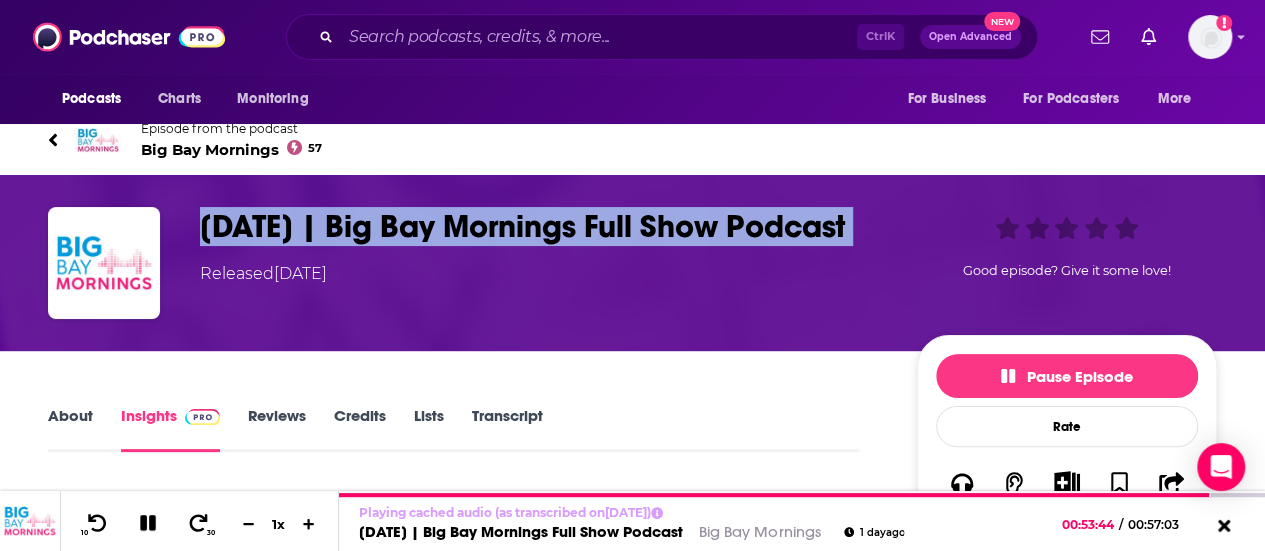 copy on "[DATE] | Big Bay Mornings Full Show Podcast" 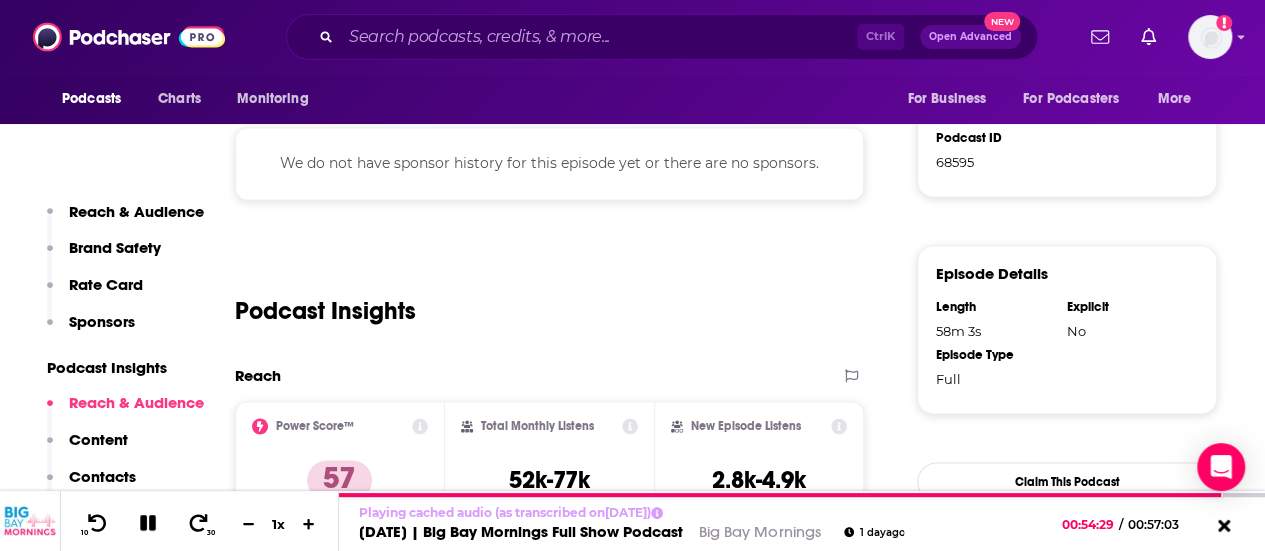 scroll, scrollTop: 1439, scrollLeft: 0, axis: vertical 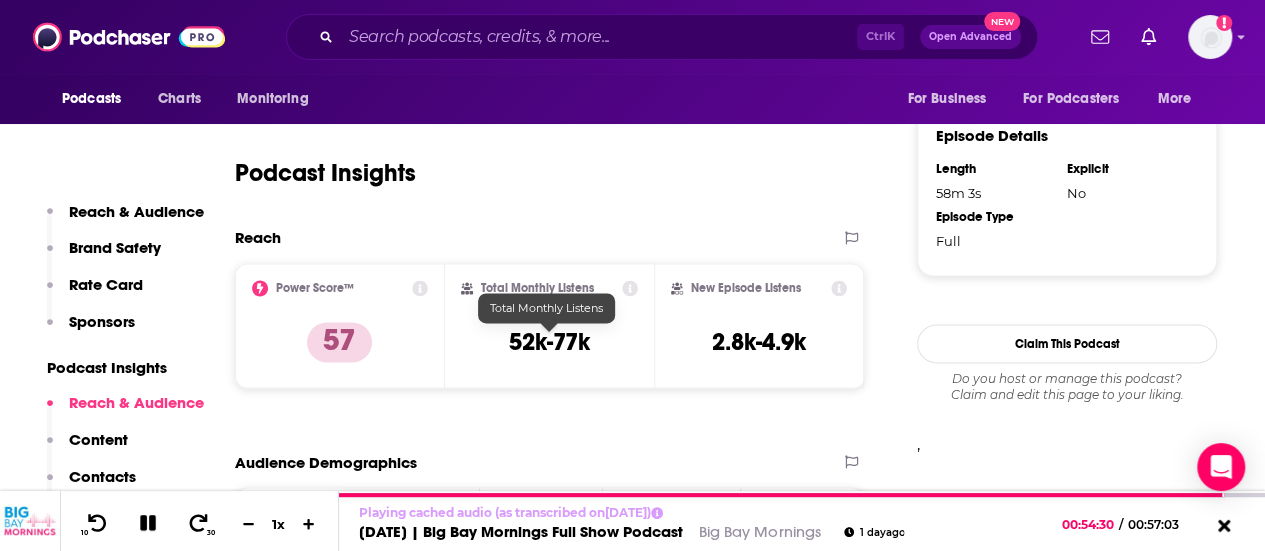 click on "52k-77k" at bounding box center [549, 342] 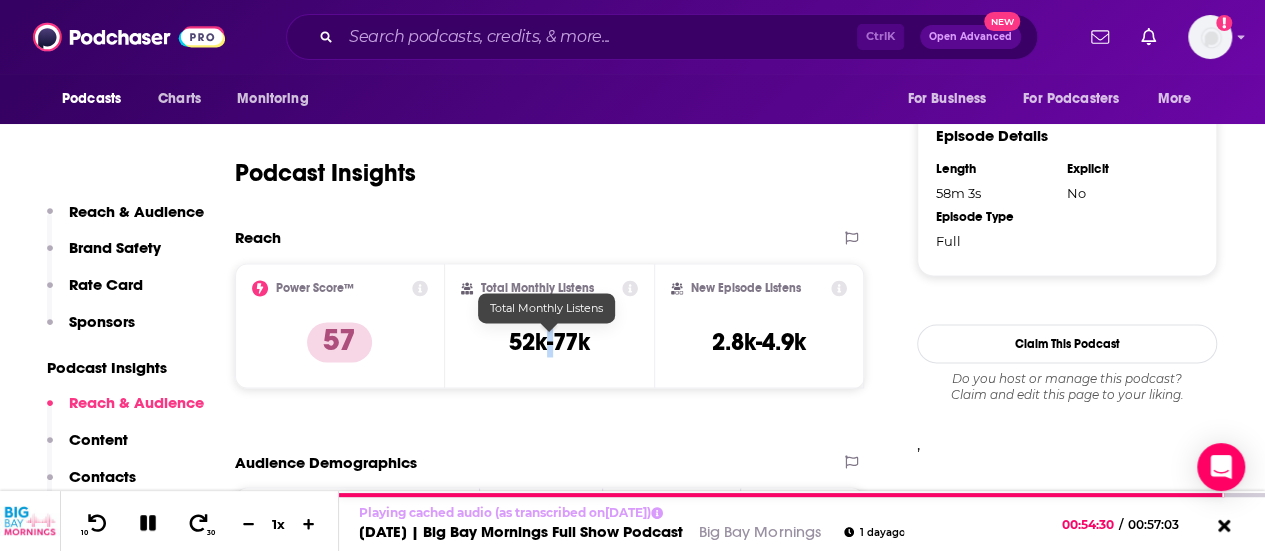 click on "52k-77k" at bounding box center (549, 342) 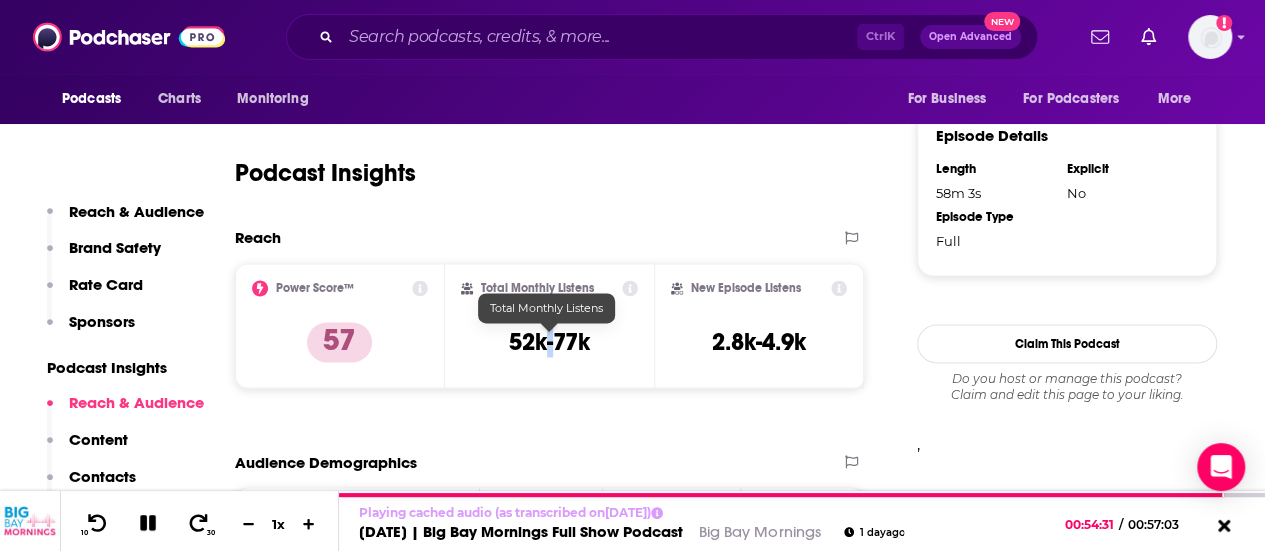 click on "52k-77k" at bounding box center (549, 342) 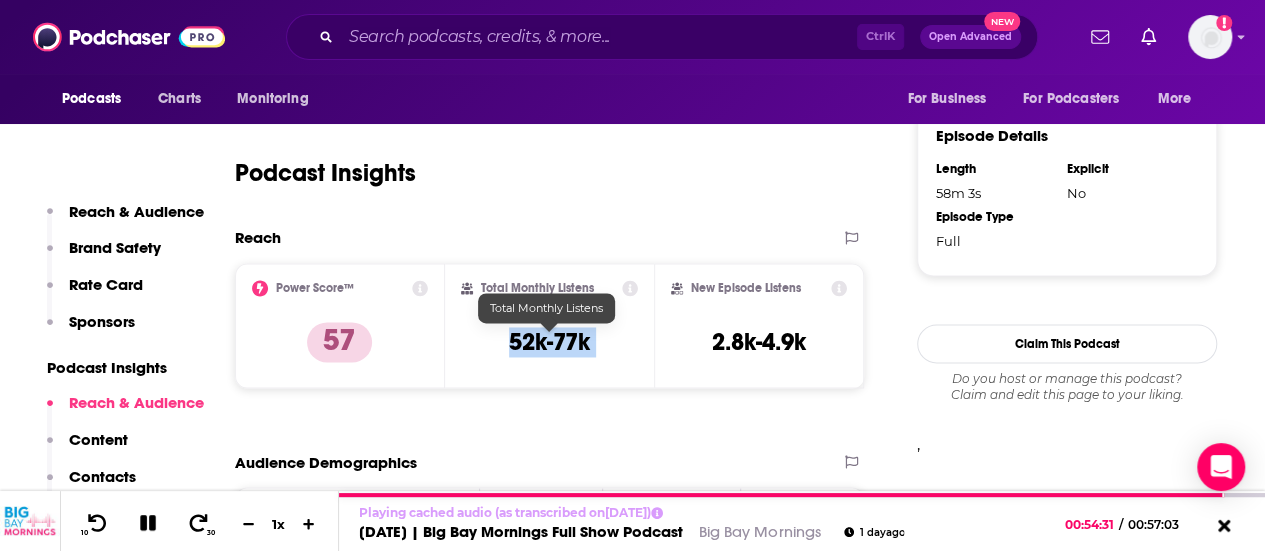 click on "52k-77k" at bounding box center [549, 342] 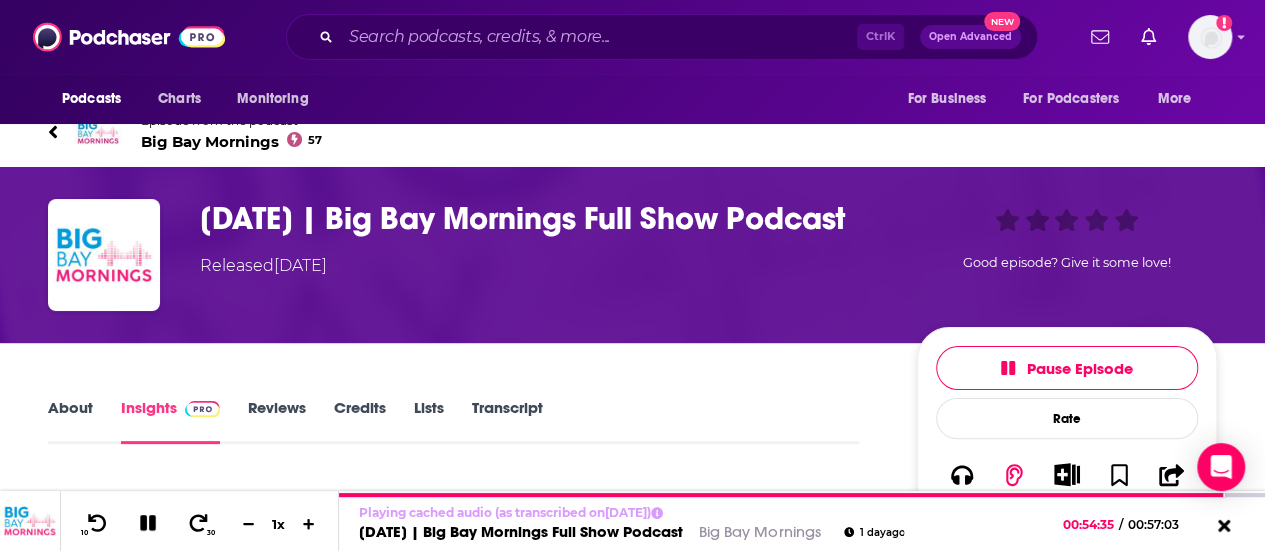 scroll, scrollTop: 22, scrollLeft: 0, axis: vertical 